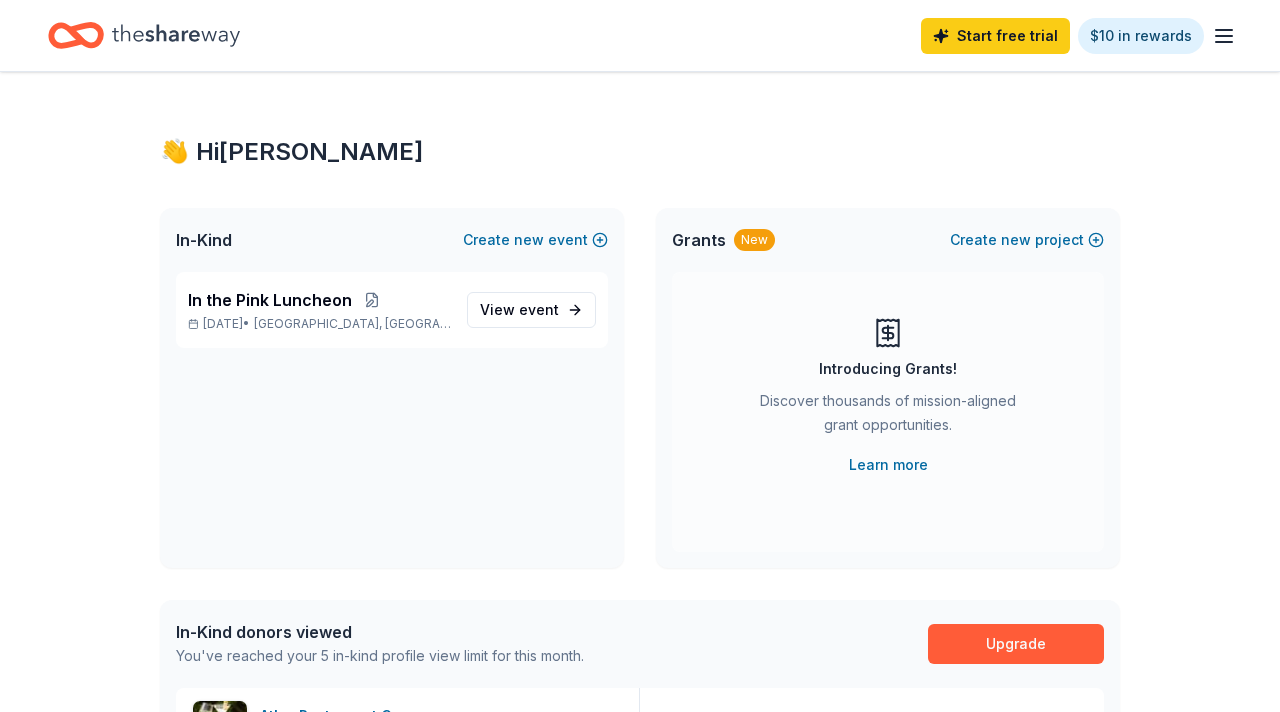 scroll, scrollTop: 0, scrollLeft: 0, axis: both 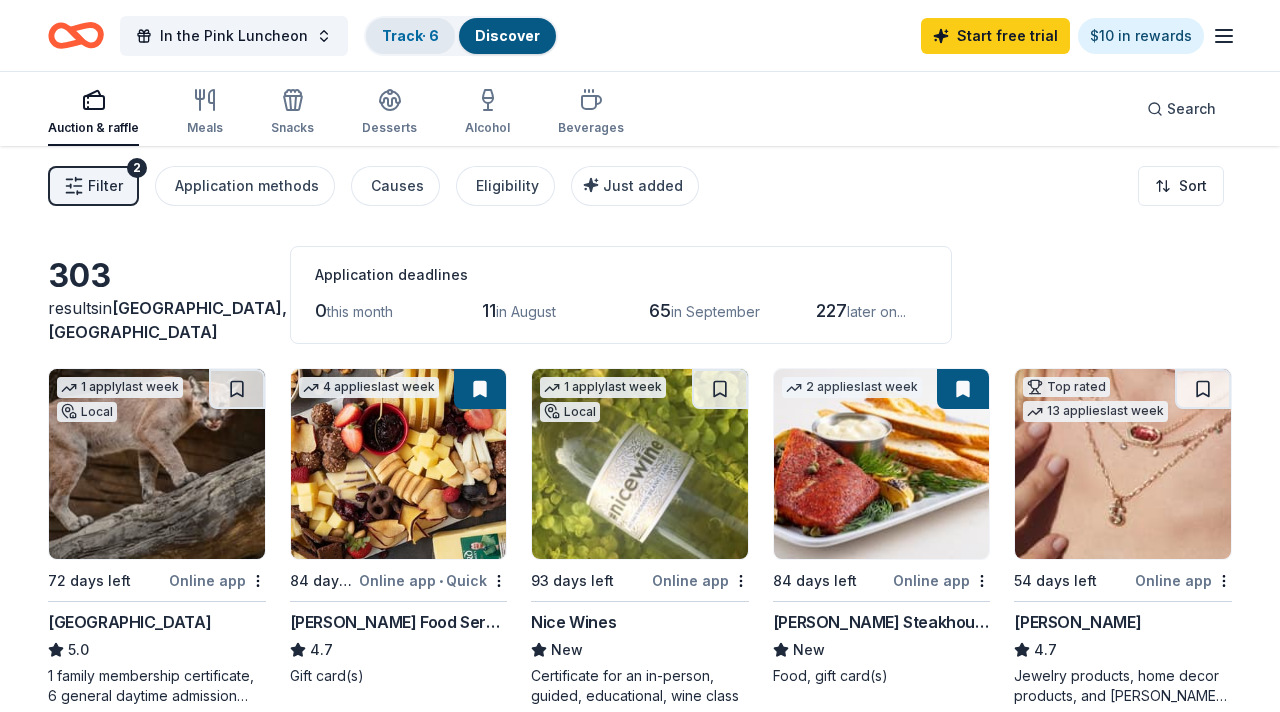 click on "Track  · 6" at bounding box center (410, 35) 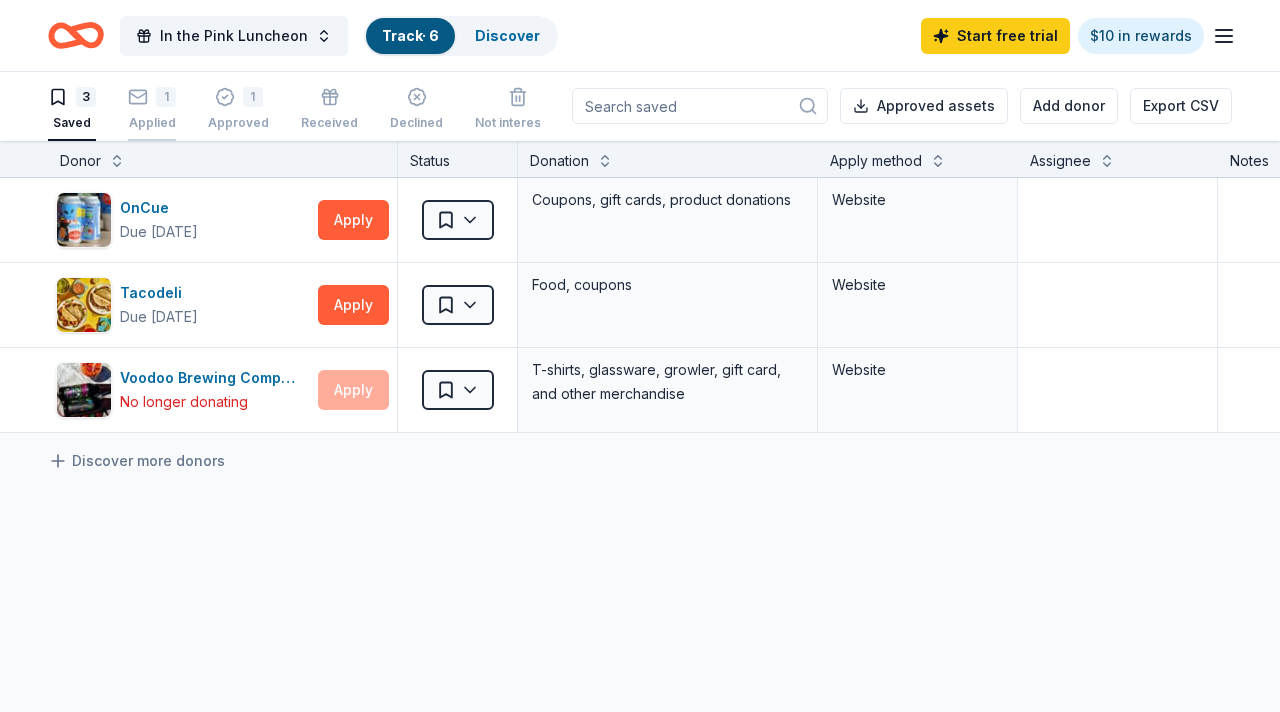 click 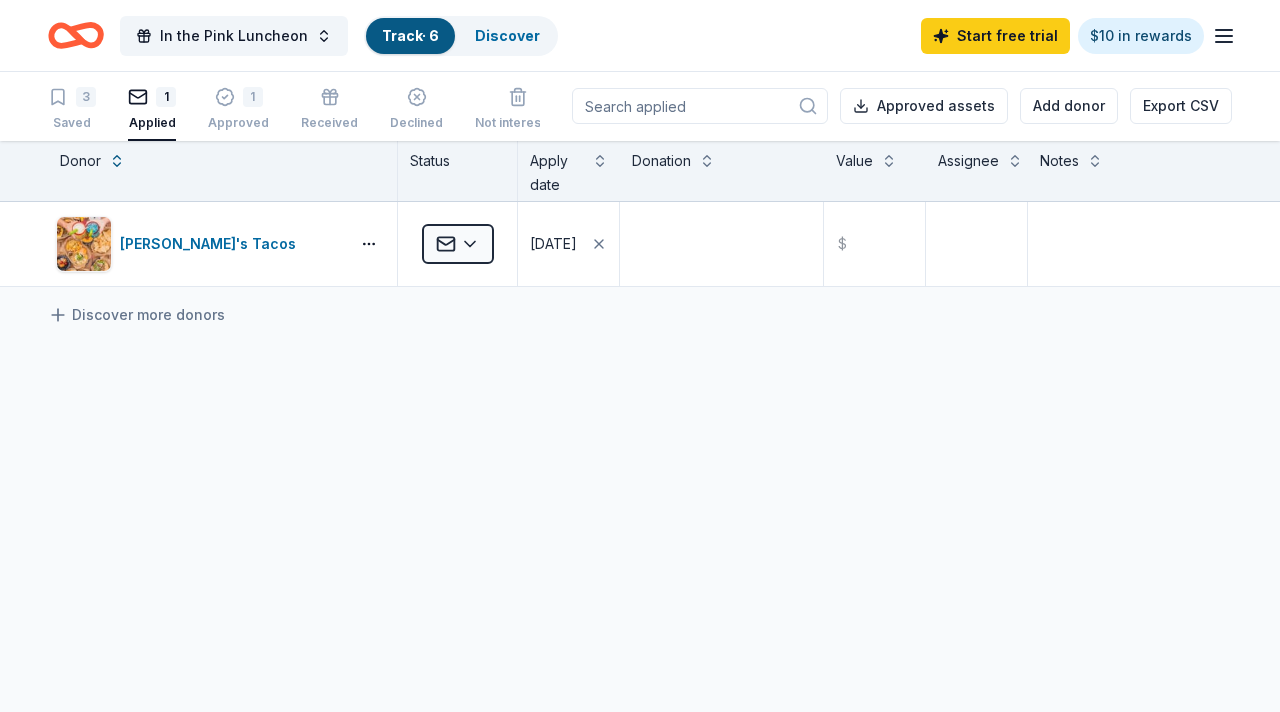 scroll, scrollTop: 0, scrollLeft: 0, axis: both 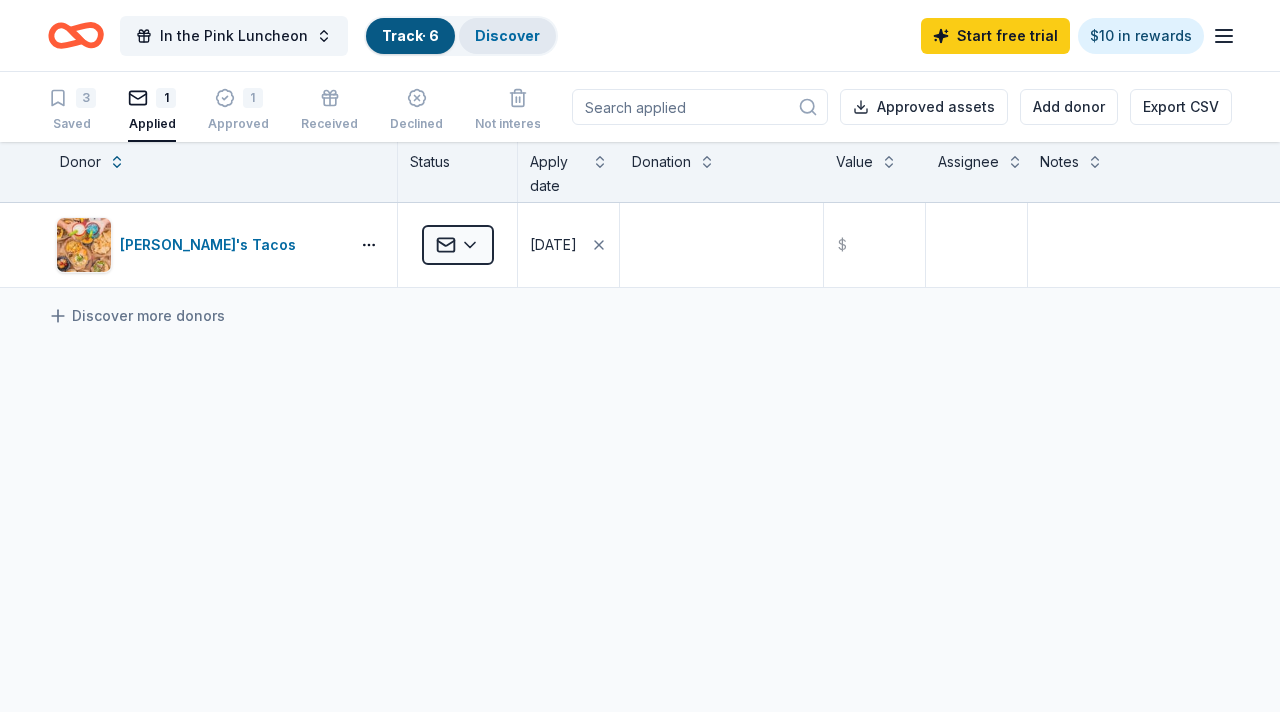 click on "Discover" at bounding box center (507, 35) 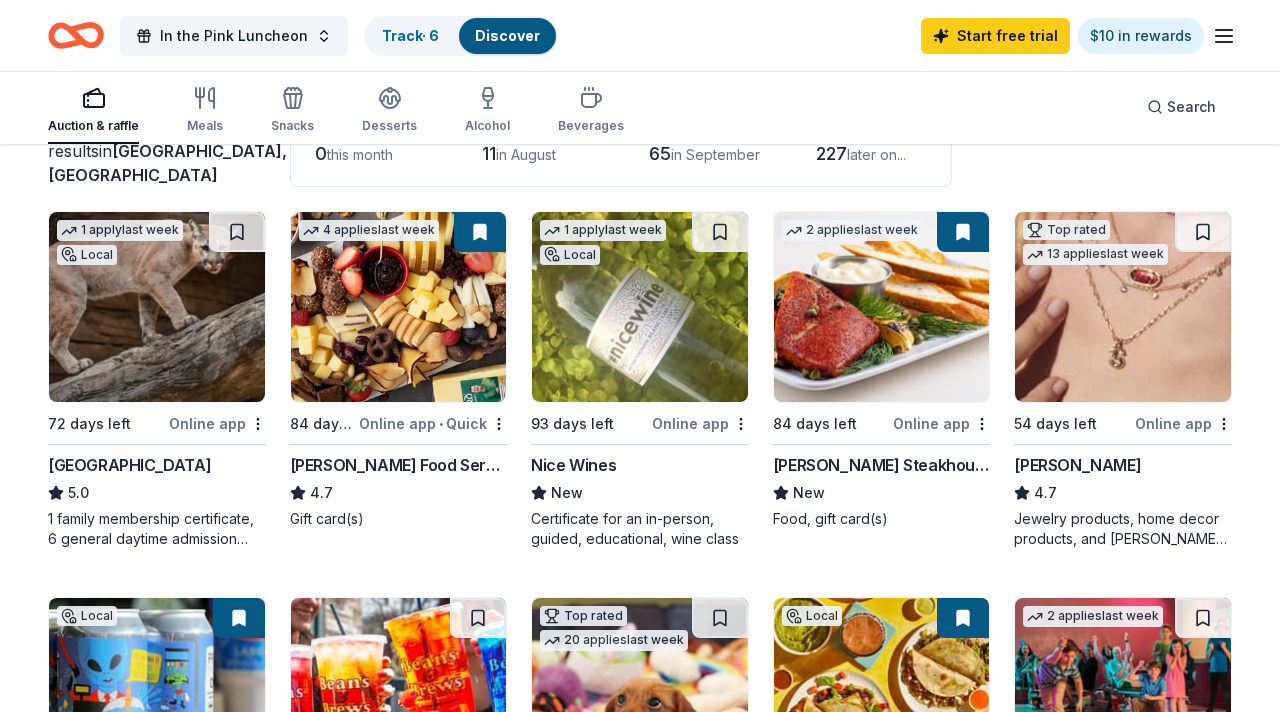 scroll, scrollTop: 141, scrollLeft: 0, axis: vertical 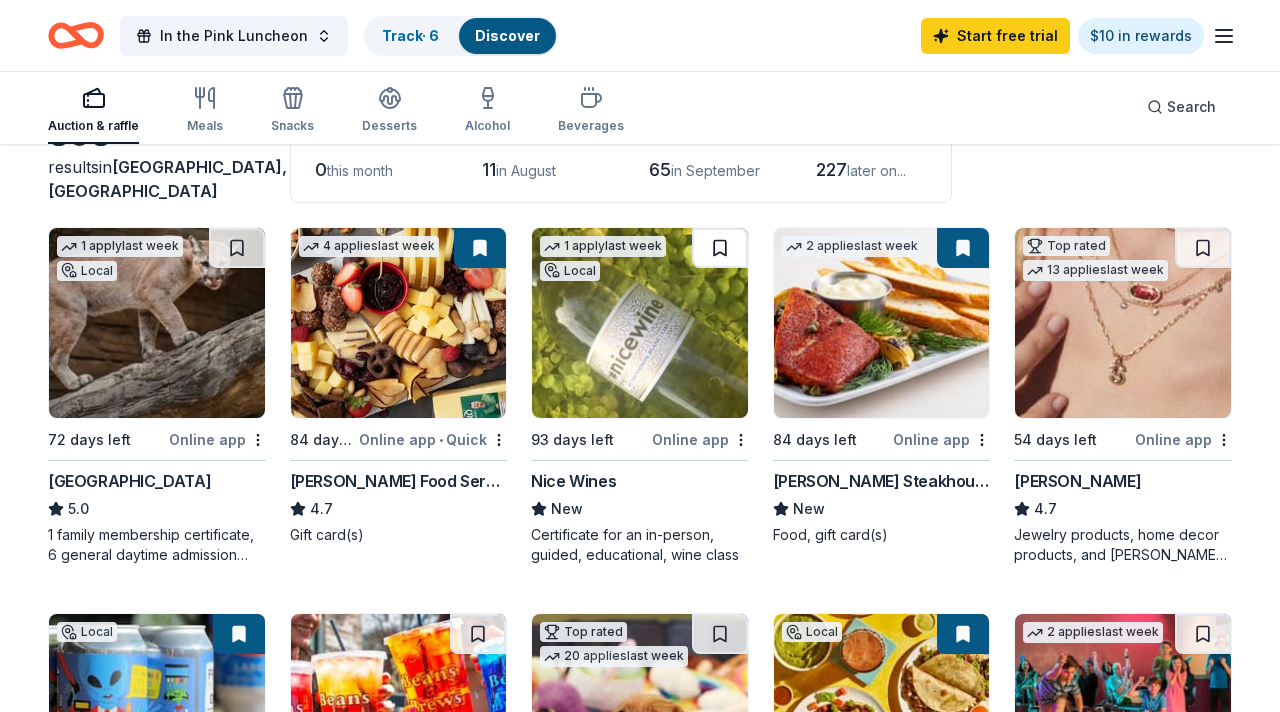 click at bounding box center [720, 248] 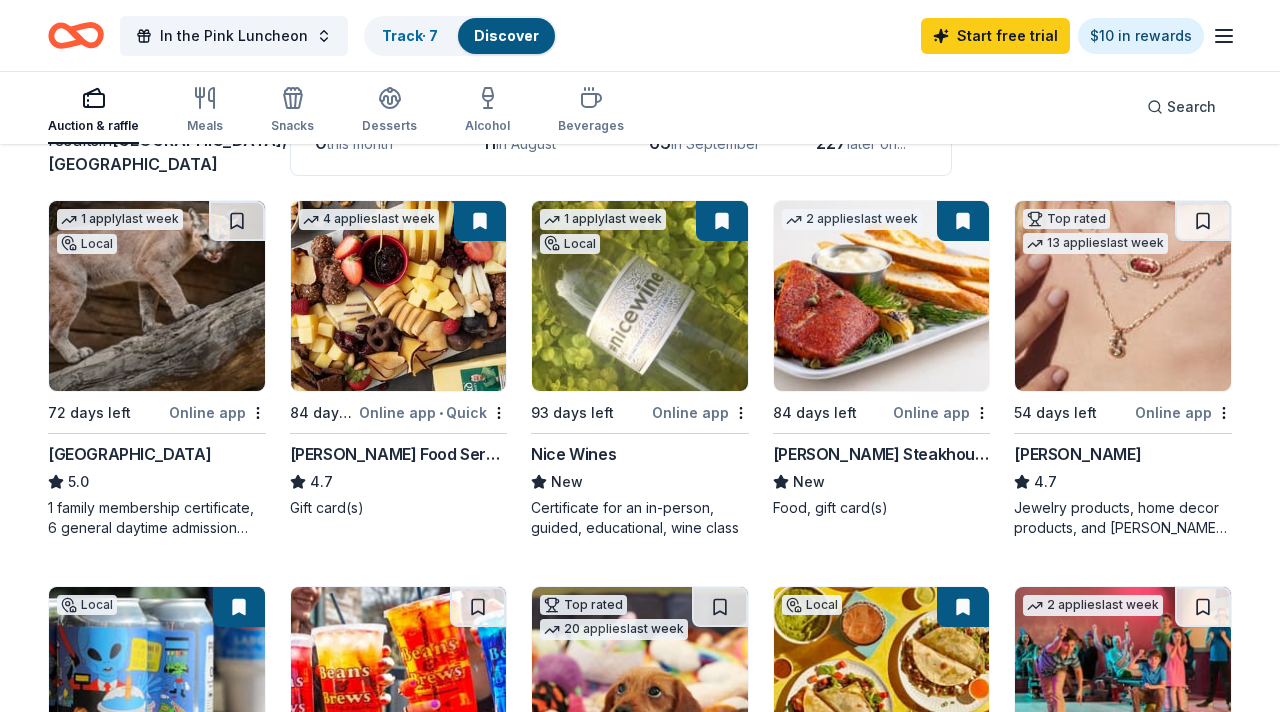 scroll, scrollTop: 152, scrollLeft: 0, axis: vertical 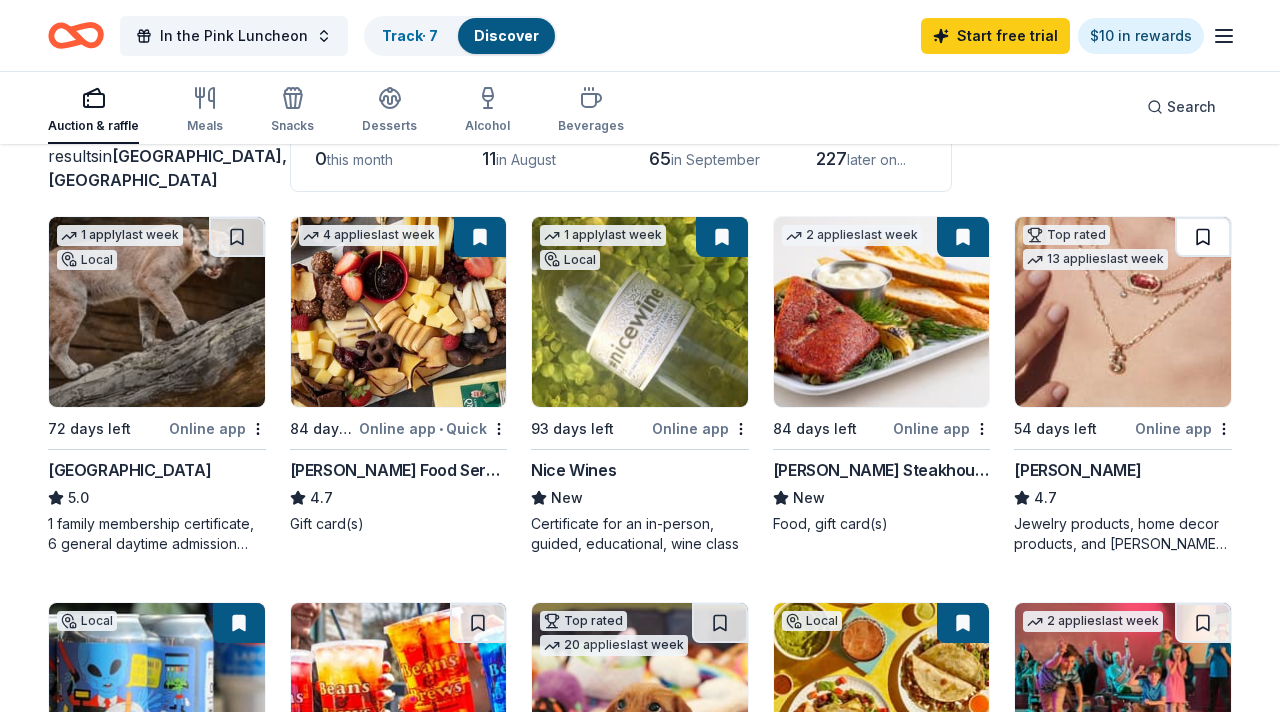 click at bounding box center (1203, 237) 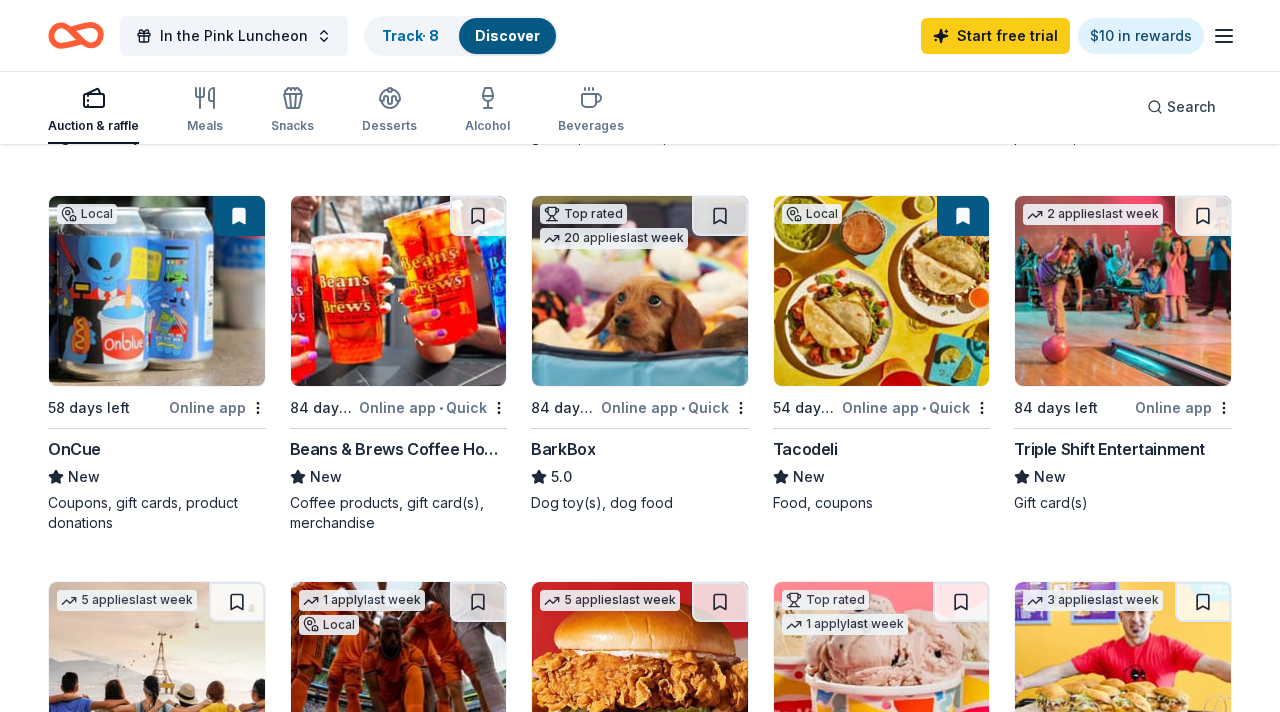 scroll, scrollTop: 561, scrollLeft: 0, axis: vertical 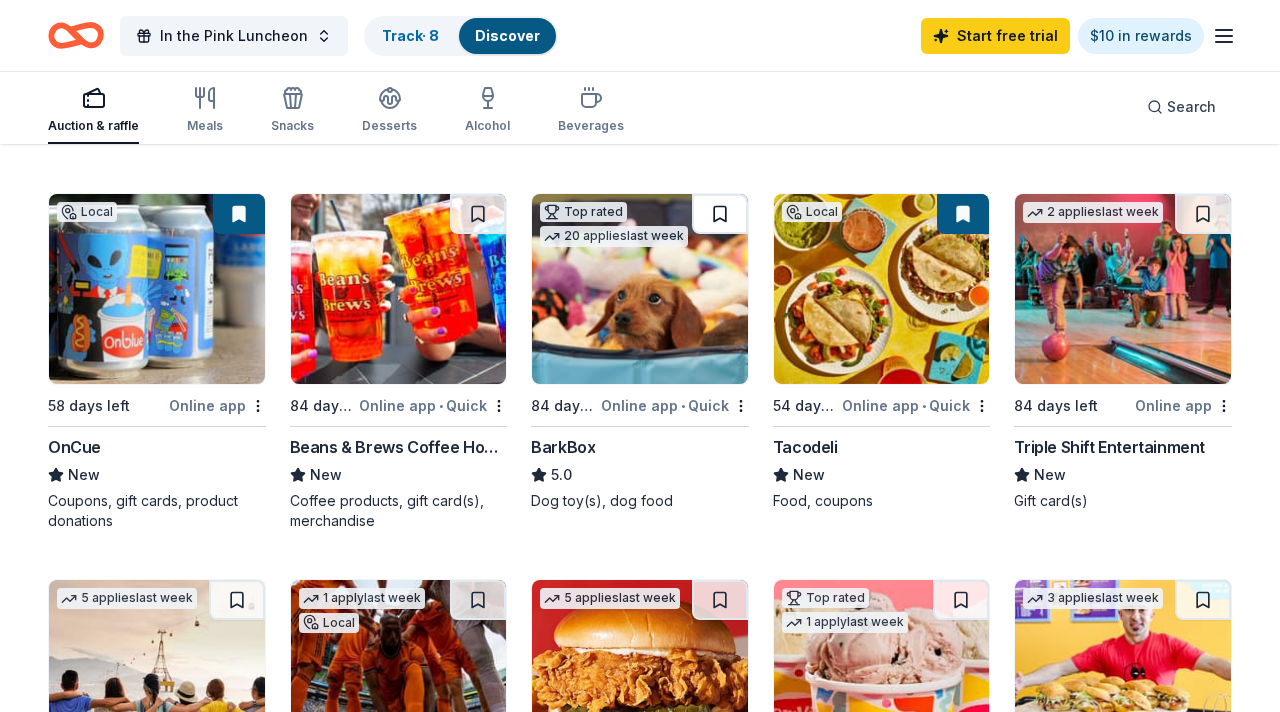 click at bounding box center [720, 214] 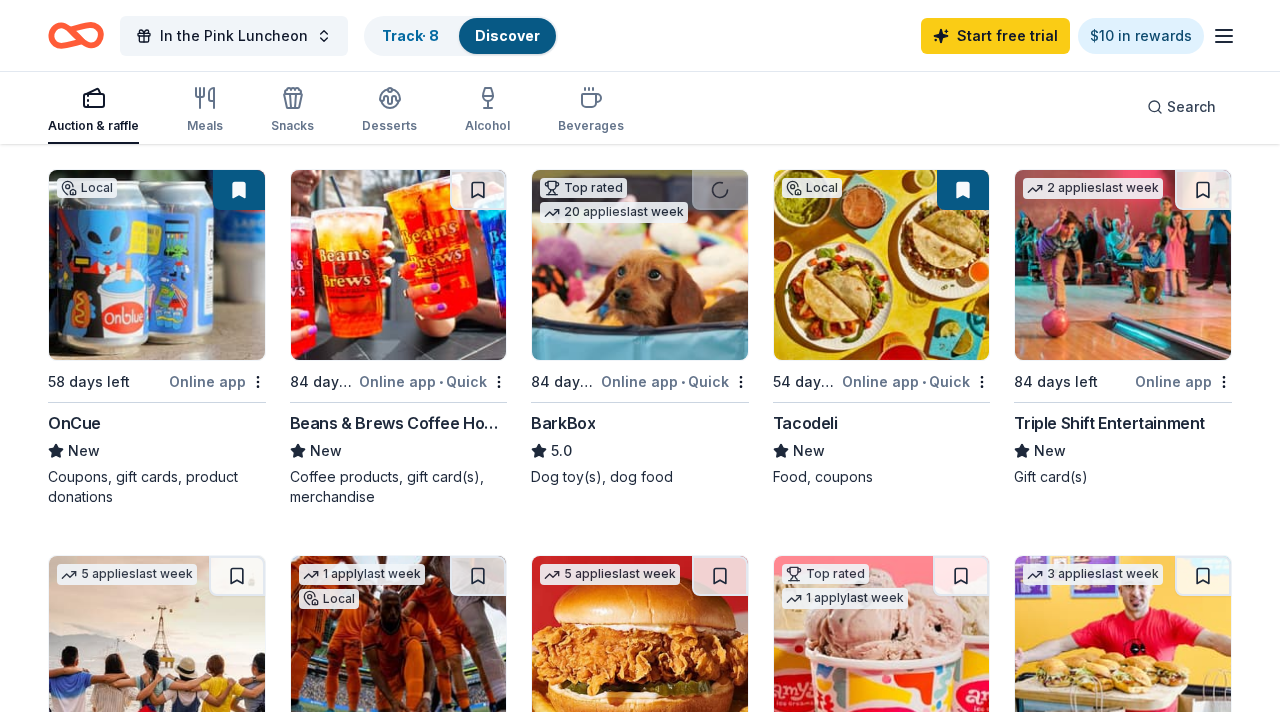 scroll, scrollTop: 587, scrollLeft: 0, axis: vertical 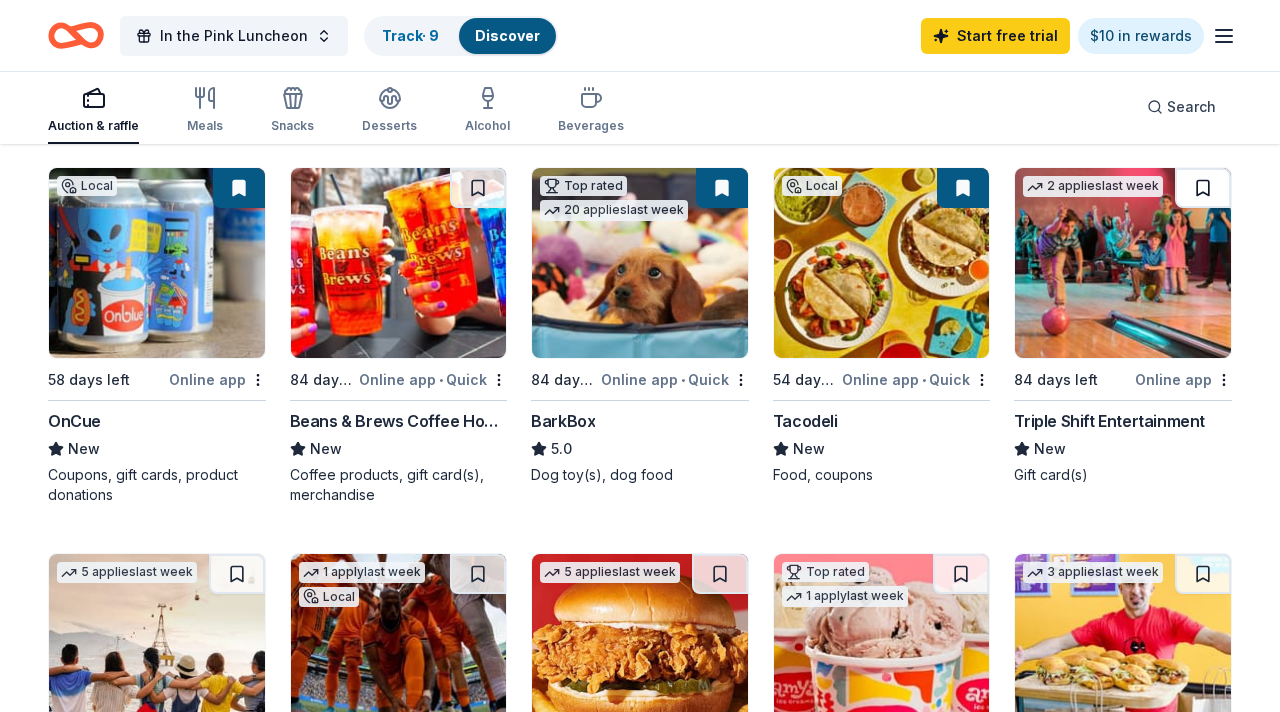click at bounding box center (1203, 188) 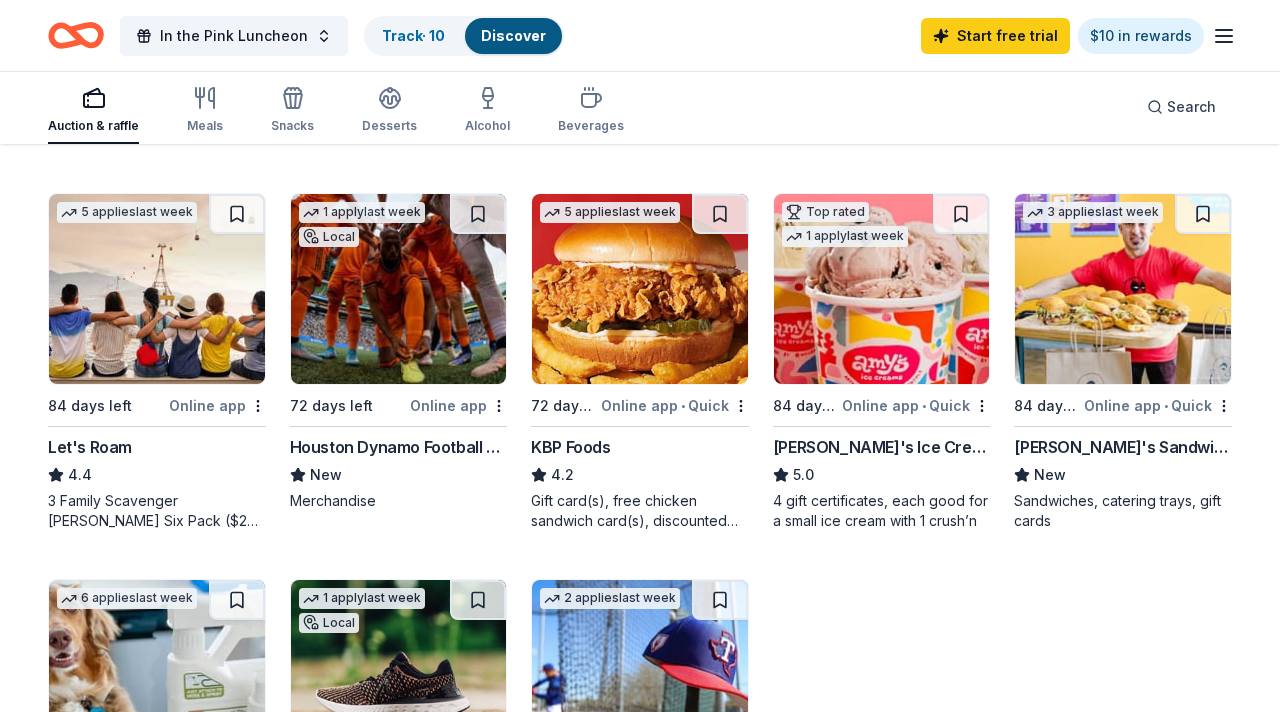 scroll, scrollTop: 959, scrollLeft: 0, axis: vertical 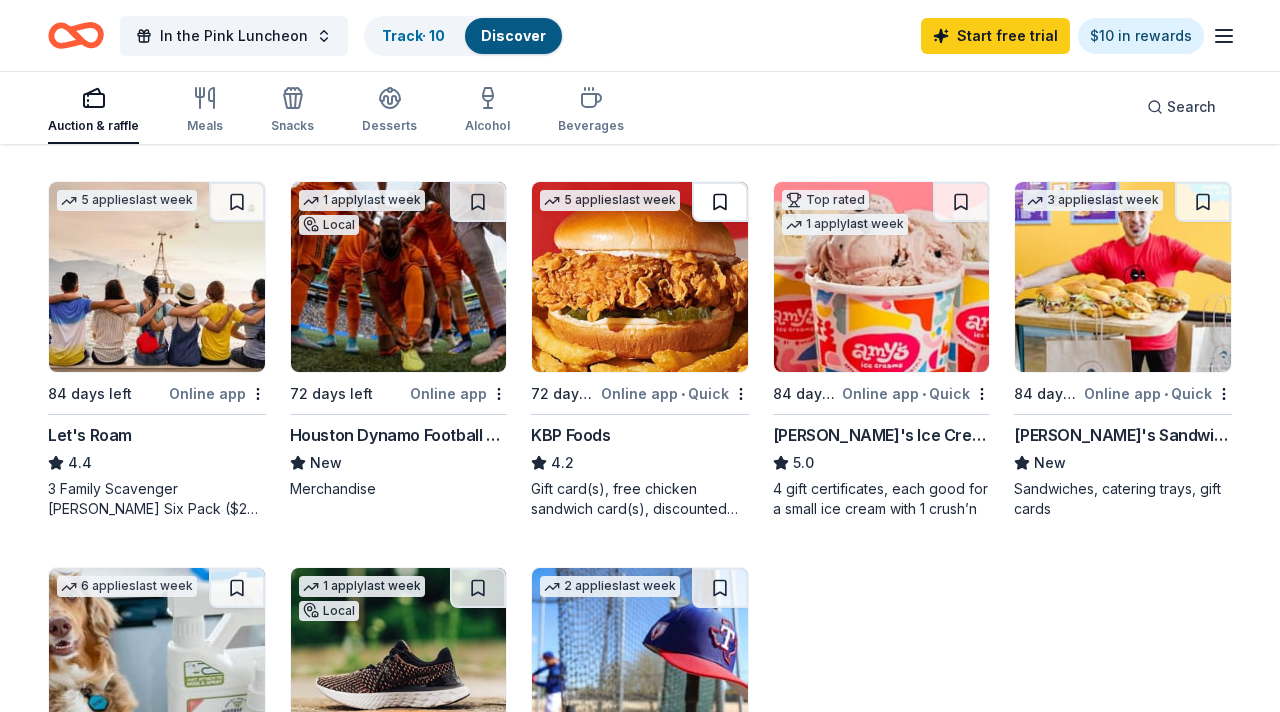 click at bounding box center (720, 202) 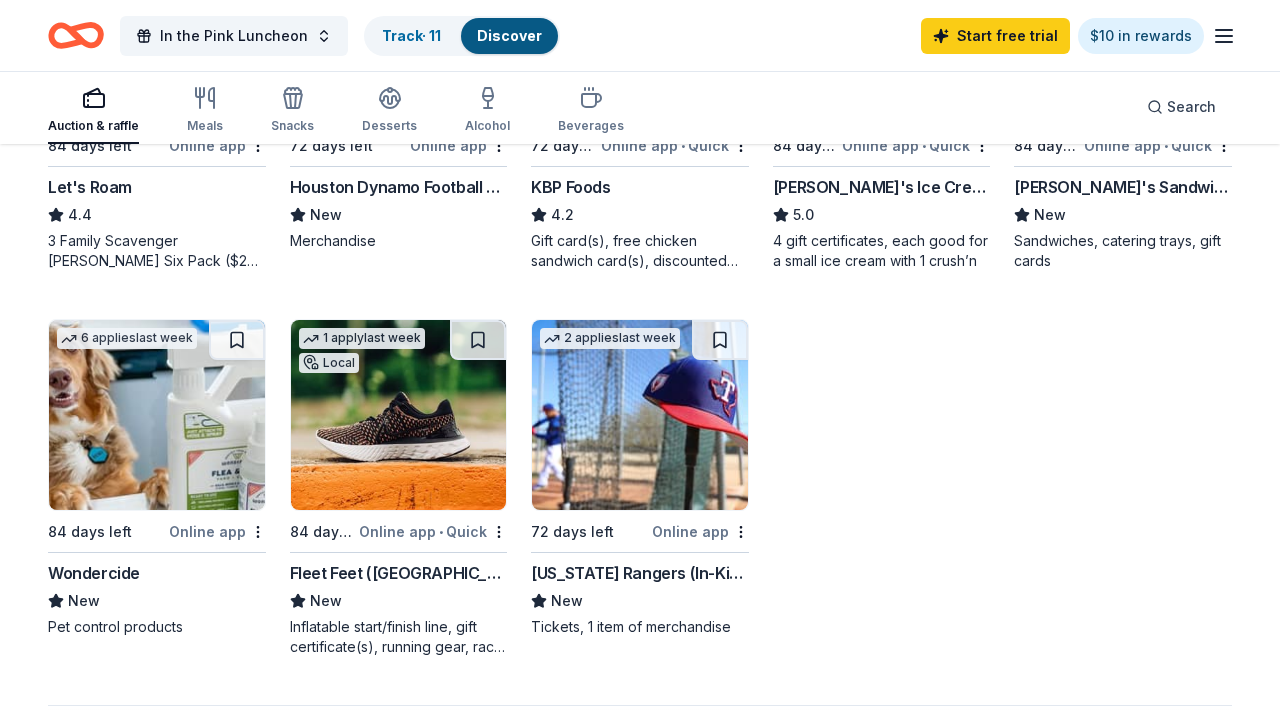 scroll, scrollTop: 1192, scrollLeft: 0, axis: vertical 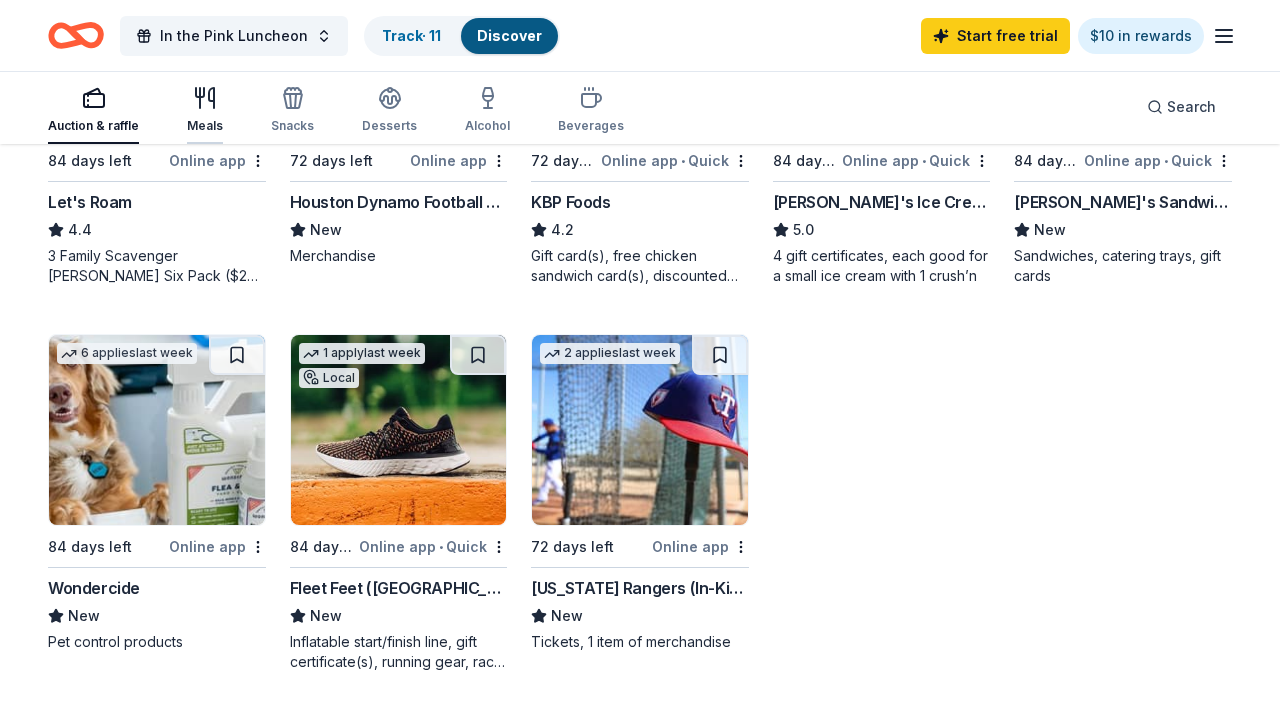 click 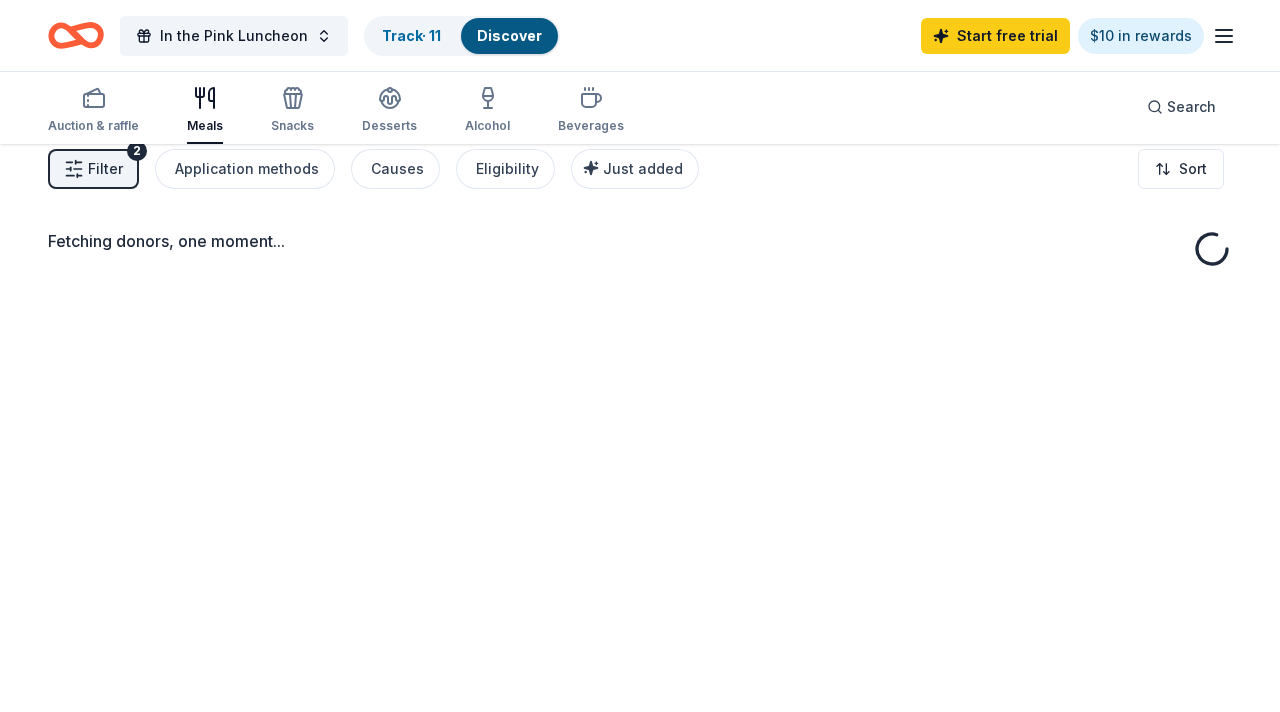 scroll, scrollTop: 0, scrollLeft: 0, axis: both 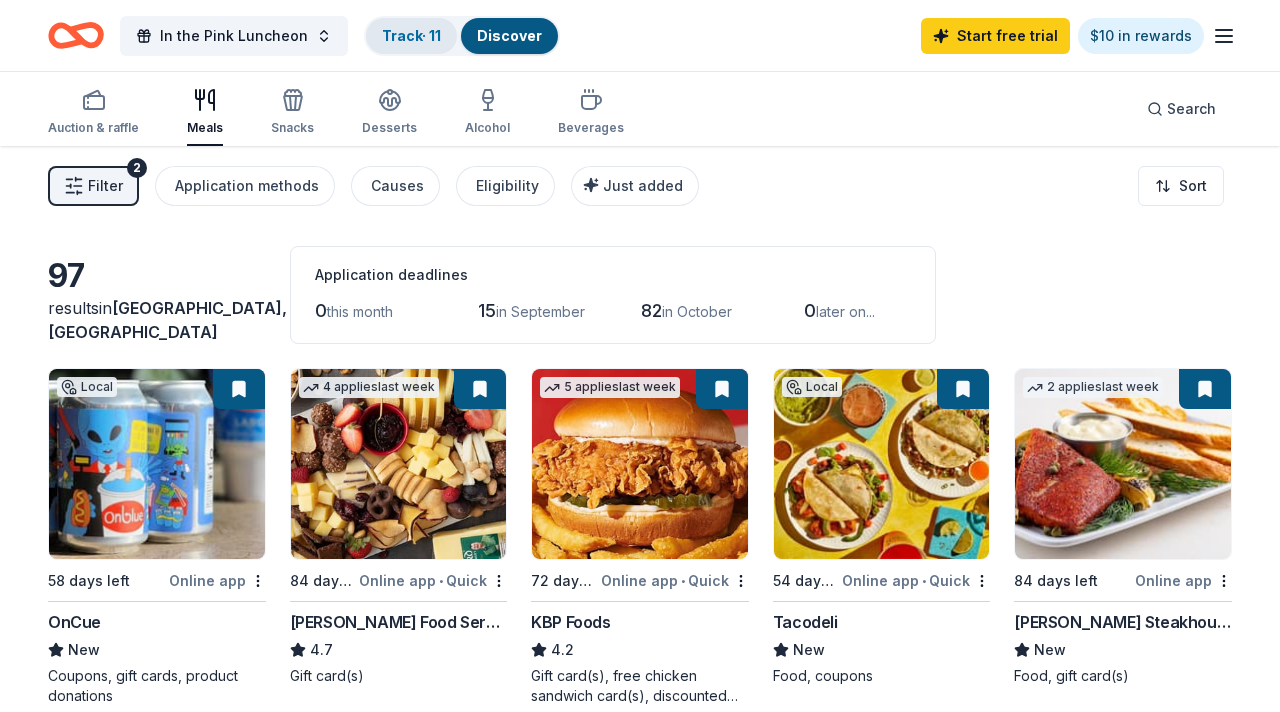 click on "Track  · 11" at bounding box center (411, 35) 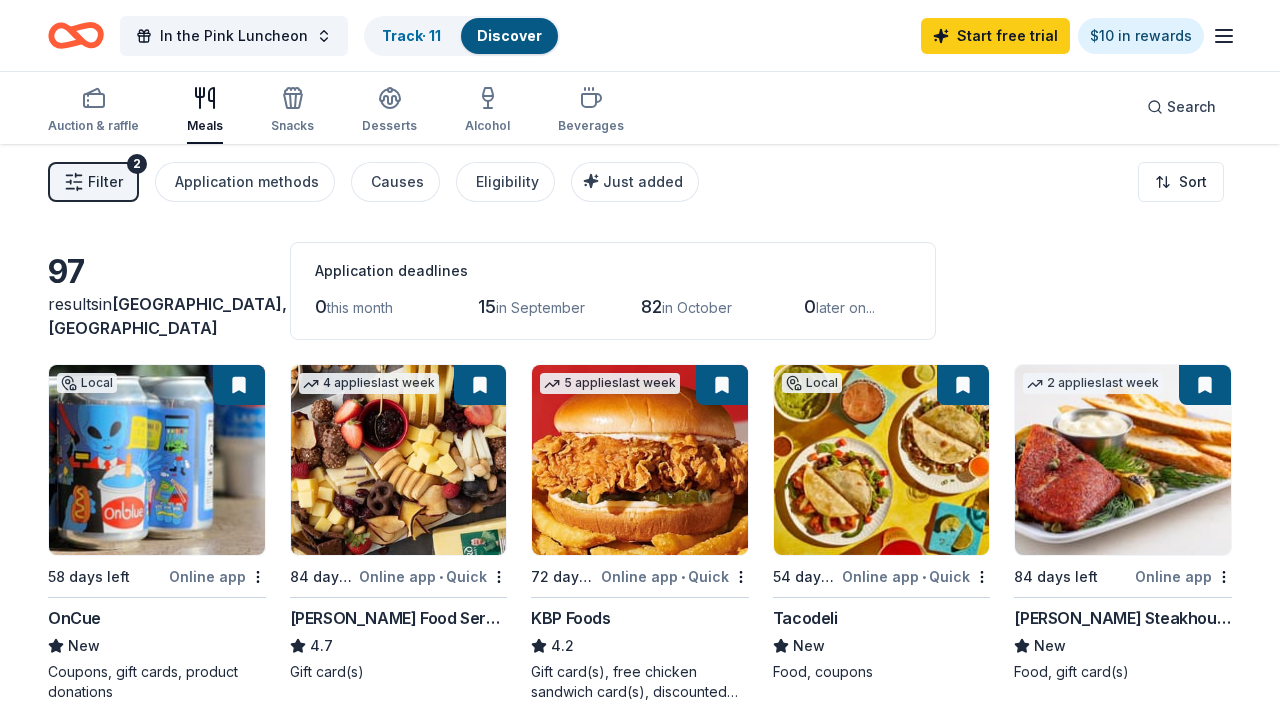 scroll, scrollTop: 1, scrollLeft: 0, axis: vertical 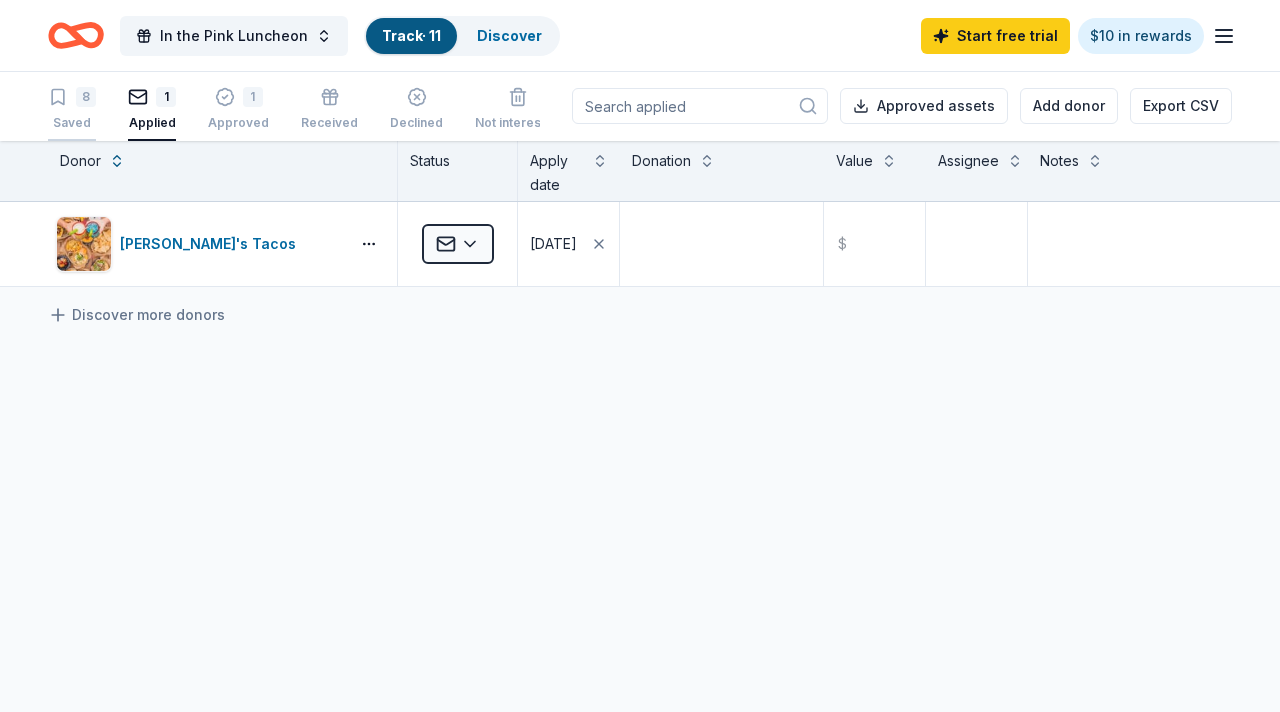 click on "8" at bounding box center [86, 97] 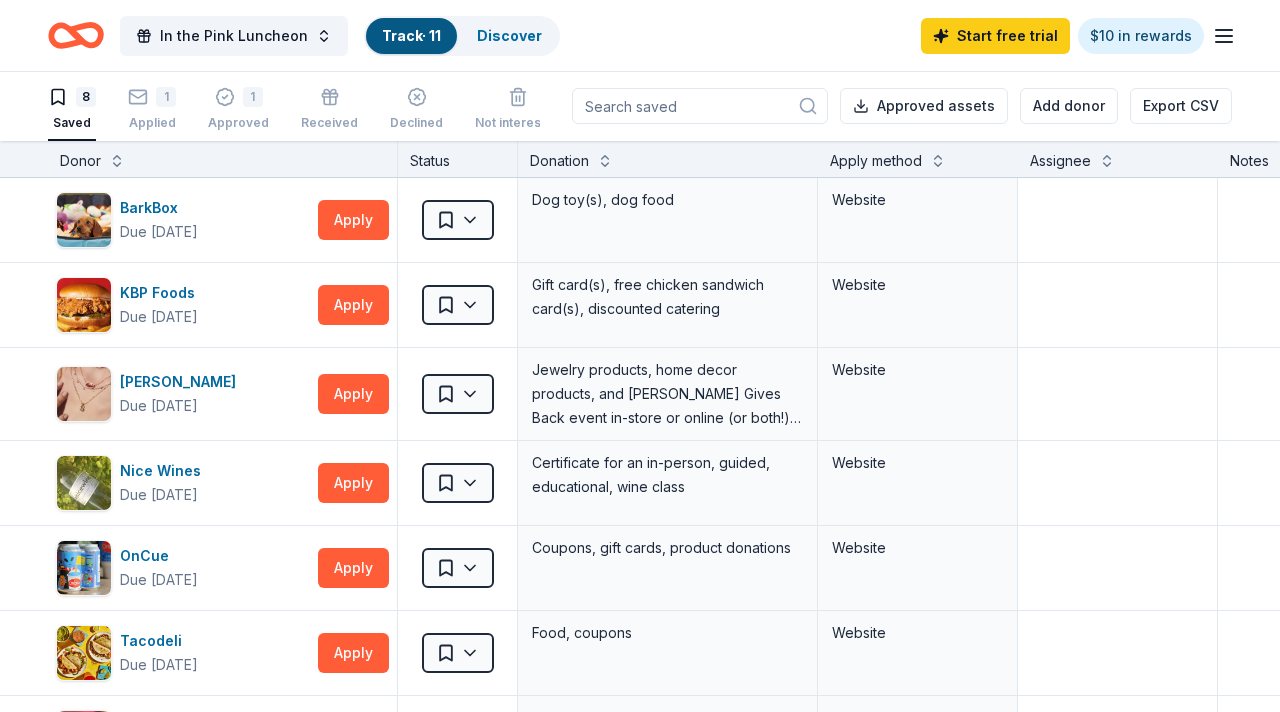 scroll, scrollTop: 0, scrollLeft: 0, axis: both 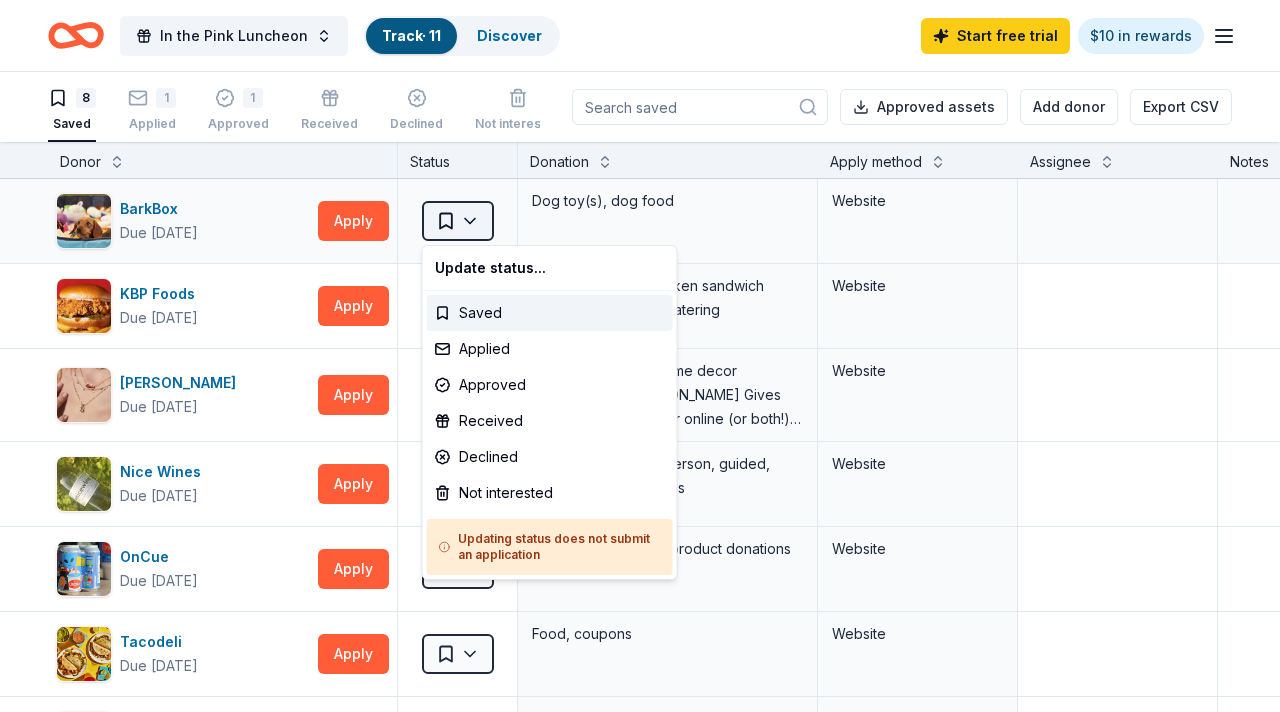 click on "In the Pink Luncheon Track  · 11 Discover Start free  trial $10 in rewards 8 Saved 1 Applied 1 Approved Received Declined Not interested  Approved assets Add donor Export CSV Donor Status Donation Apply method Assignee Notes BarkBox Due in 84 days Apply Saved Dog toy(s), dog food Website KBP Foods Due in 72 days Apply Saved Gift card(s), free chicken sandwich card(s), discounted catering Website Kendra Scott Due in 54 days Apply Saved Jewelry products, home decor products, and Kendra Gives Back event in-store or online (or both!) where 20% of the proceeds will support the cause or people you care about. Website Nice Wines Due in 93 days Apply Saved Certificate for an in-person, guided, educational, wine class  Website OnCue Due in 58 days Apply Saved Coupons, gift cards, product donations Website Tacodeli Due in 54 days Apply Saved Food, coupons Website Triple Shift Entertainment Due in 84 days Apply Saved Gift card(s) Website Voodoo Brewing Company No longer donating Apply Saved Website   Saved Saved" at bounding box center (640, 356) 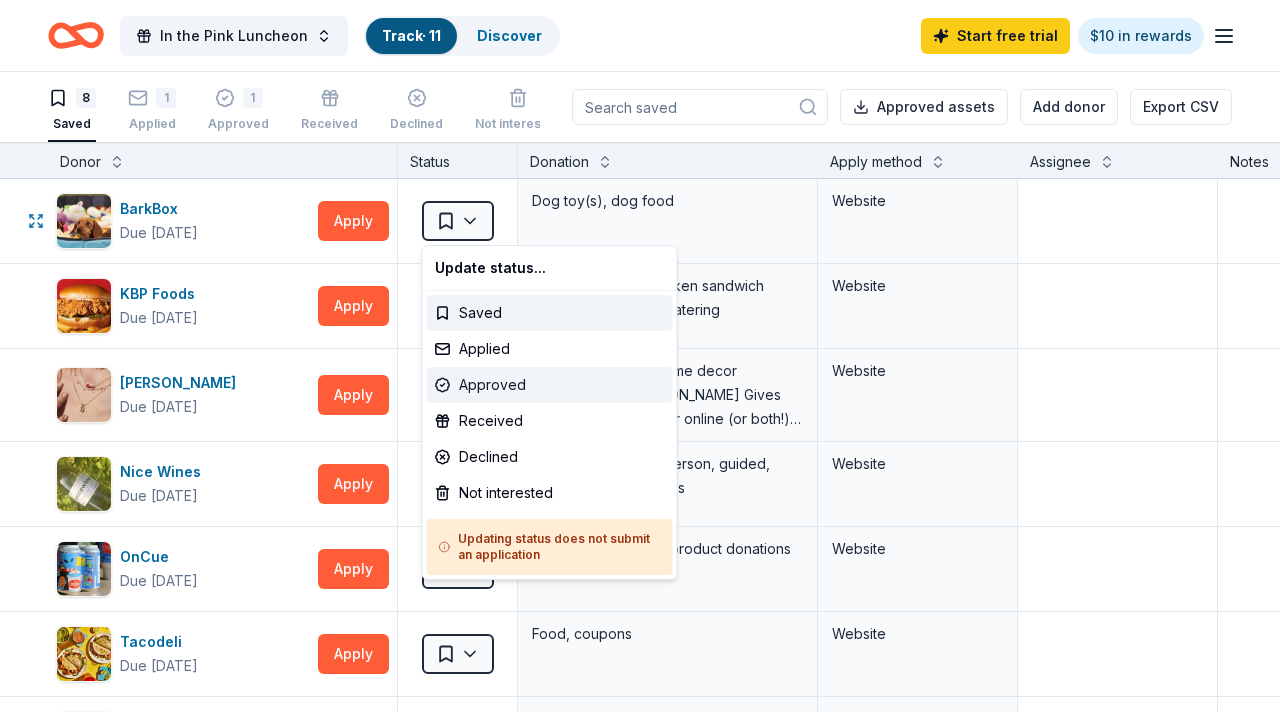 click on "Approved" at bounding box center (550, 385) 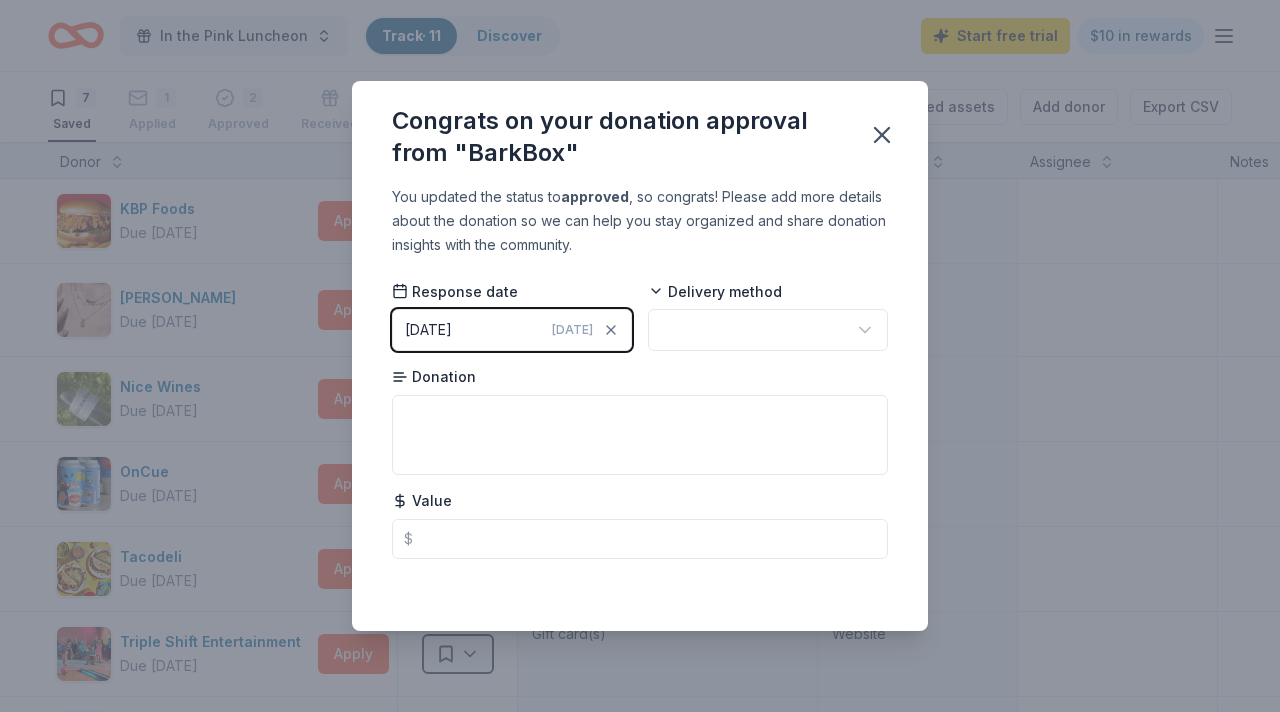 click on "In the Pink Luncheon Track  · 11 Discover Start free  trial $10 in rewards 7 Saved 1 Applied 2 Approved Received Declined Not interested  Approved assets Add donor Export CSV Donor Status Donation Apply method Assignee Notes KBP Foods Due in 72 days Apply Saved Gift card(s), free chicken sandwich card(s), discounted catering Website Kendra Scott Due in 54 days Apply Saved Jewelry products, home decor products, and Kendra Gives Back event in-store or online (or both!) where 20% of the proceeds will support the cause or people you care about. Website Nice Wines Due in 93 days Apply Saved Certificate for an in-person, guided, educational, wine class  Website OnCue Due in 58 days Apply Saved Coupons, gift cards, product donations Website Tacodeli Due in 54 days Apply Saved Food, coupons Website Triple Shift Entertainment Due in 84 days Apply Saved Gift card(s) Website Voodoo Brewing Company No longer donating Apply Saved T-shirts, glassware, growler, gift card, and other merchandise Website   Saved approved $" at bounding box center [640, 356] 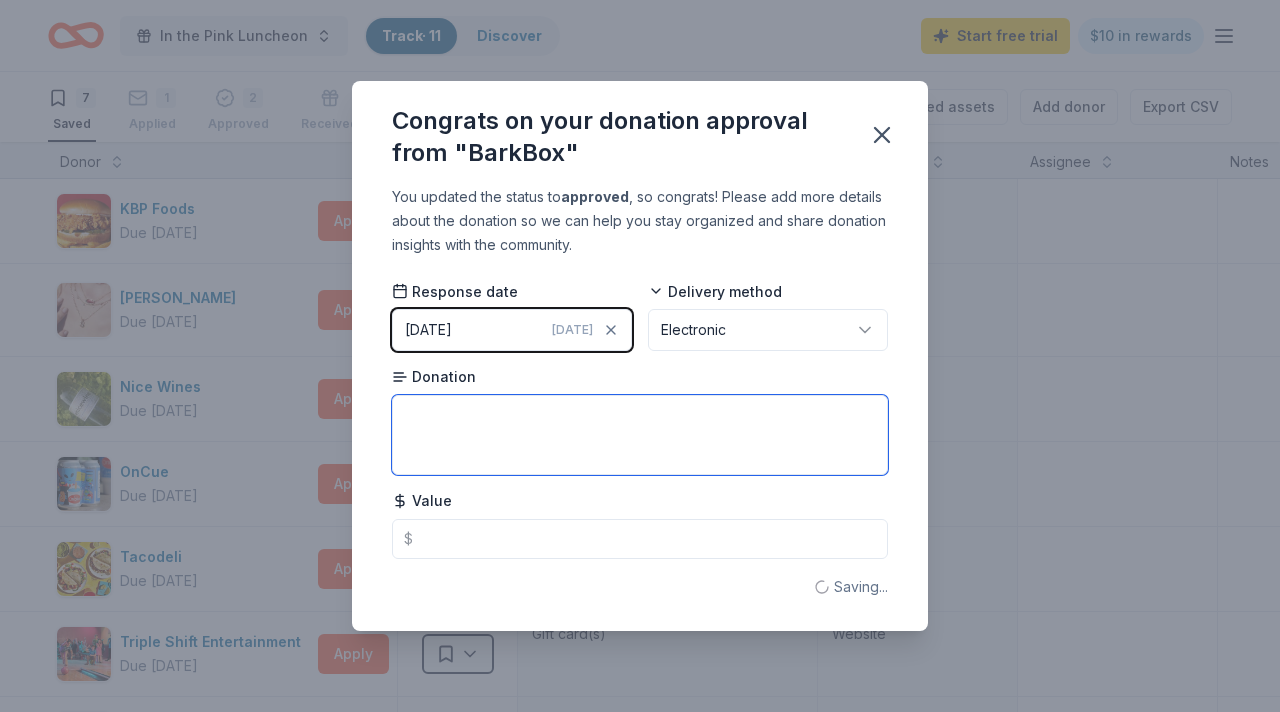click at bounding box center (640, 435) 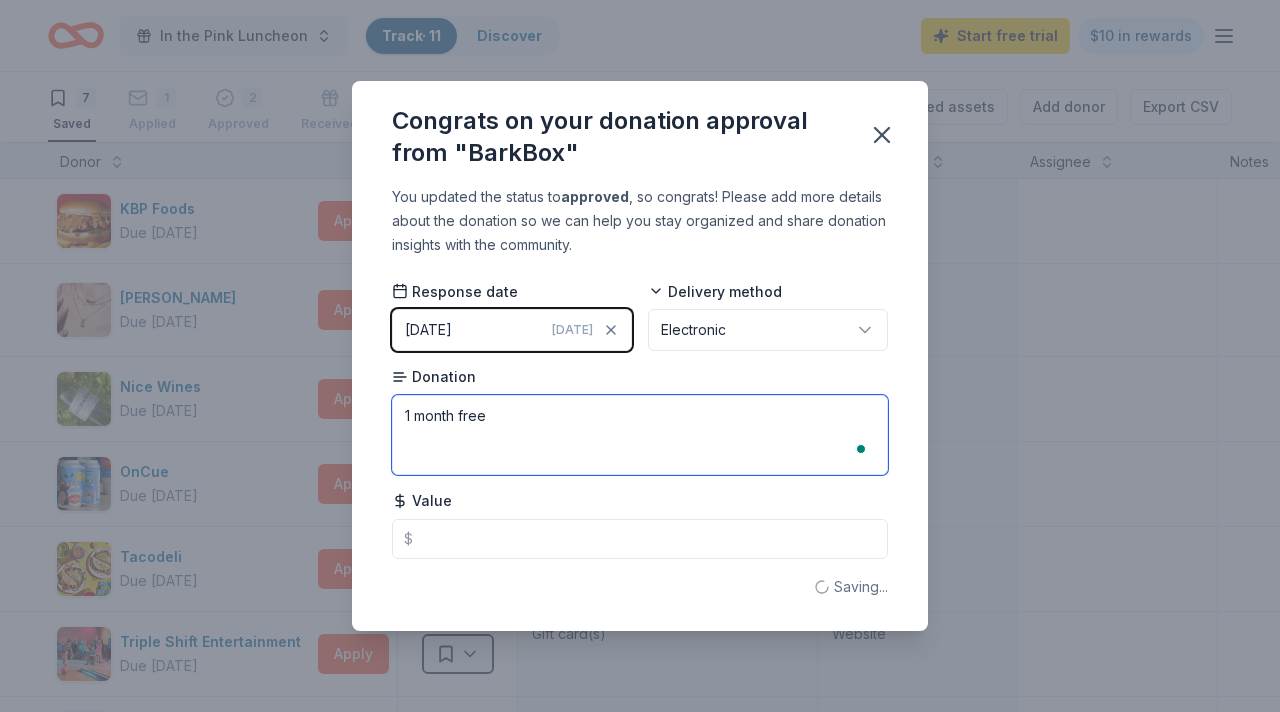 type on "1 month free" 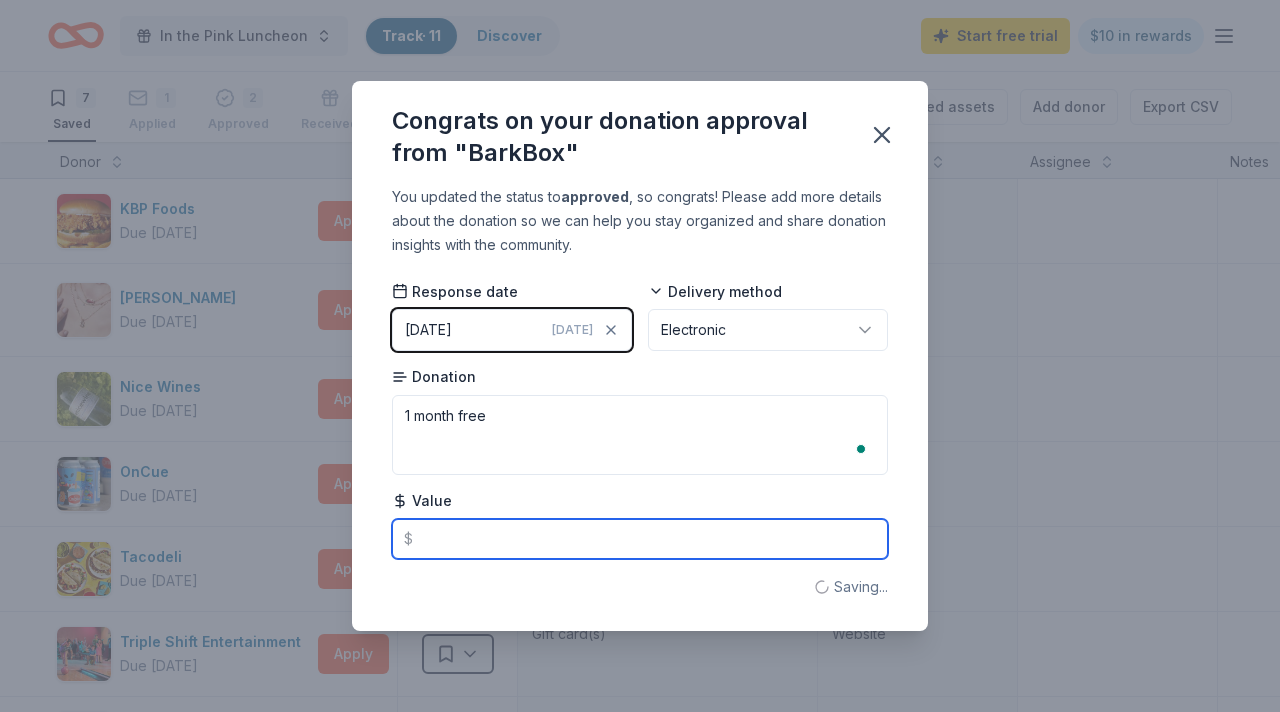 click at bounding box center [640, 539] 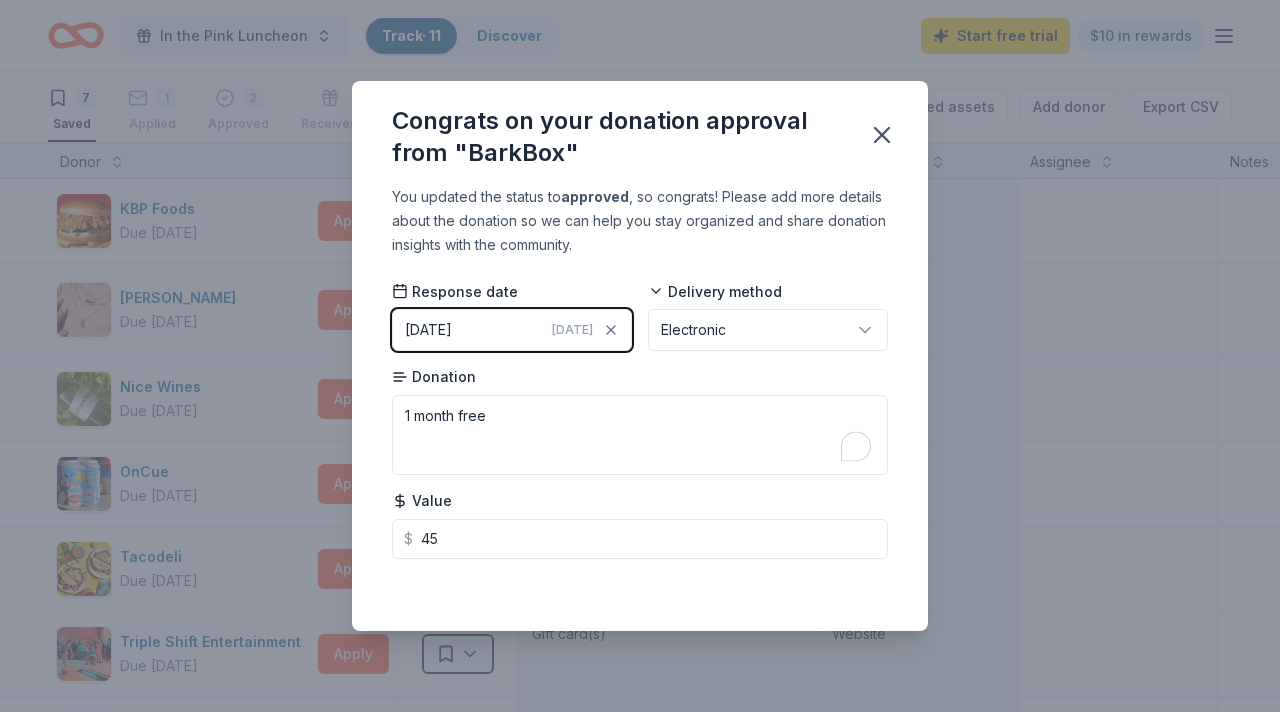 type on "45.00" 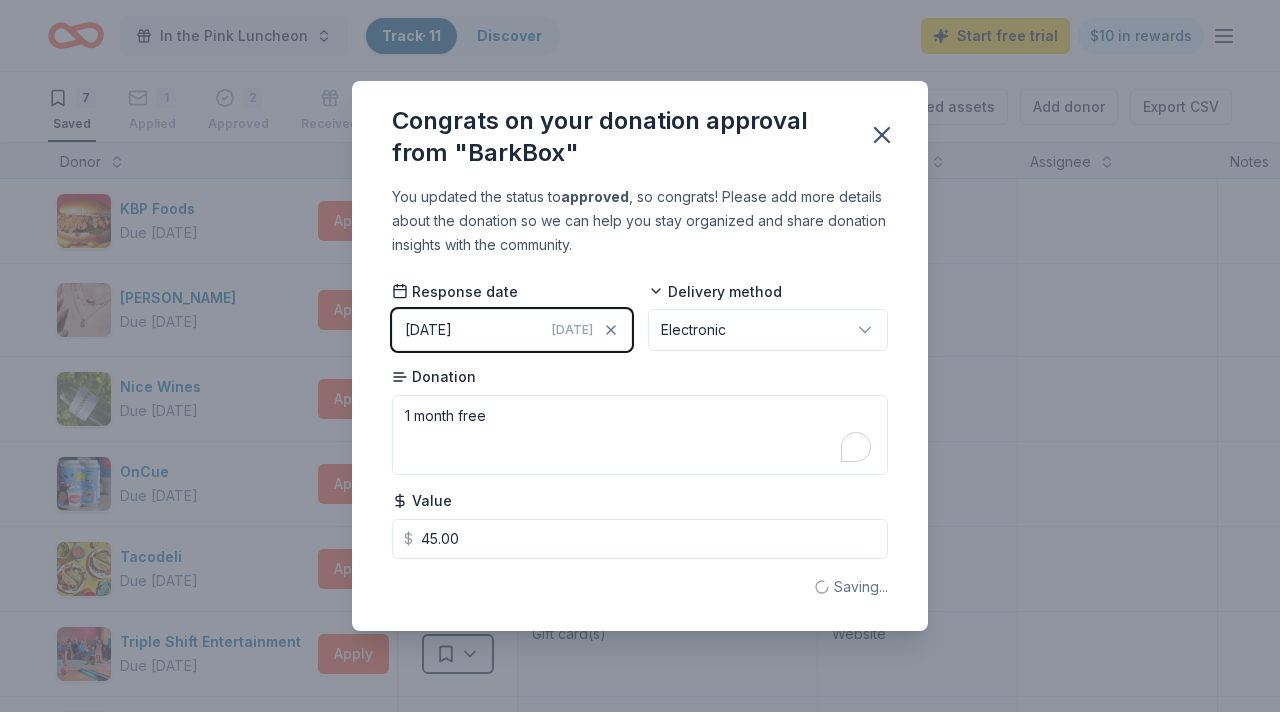 click on "Congrats on your donation approval from "BarkBox" You updated the status to  approved , so congrats! Please add more details about the donation so we can help you stay organized and share donation insights with the community. Response date 07/09/2025 Today Delivery method Electronic Donation 1 month free Value $ 45.00 Saving..." at bounding box center (640, 356) 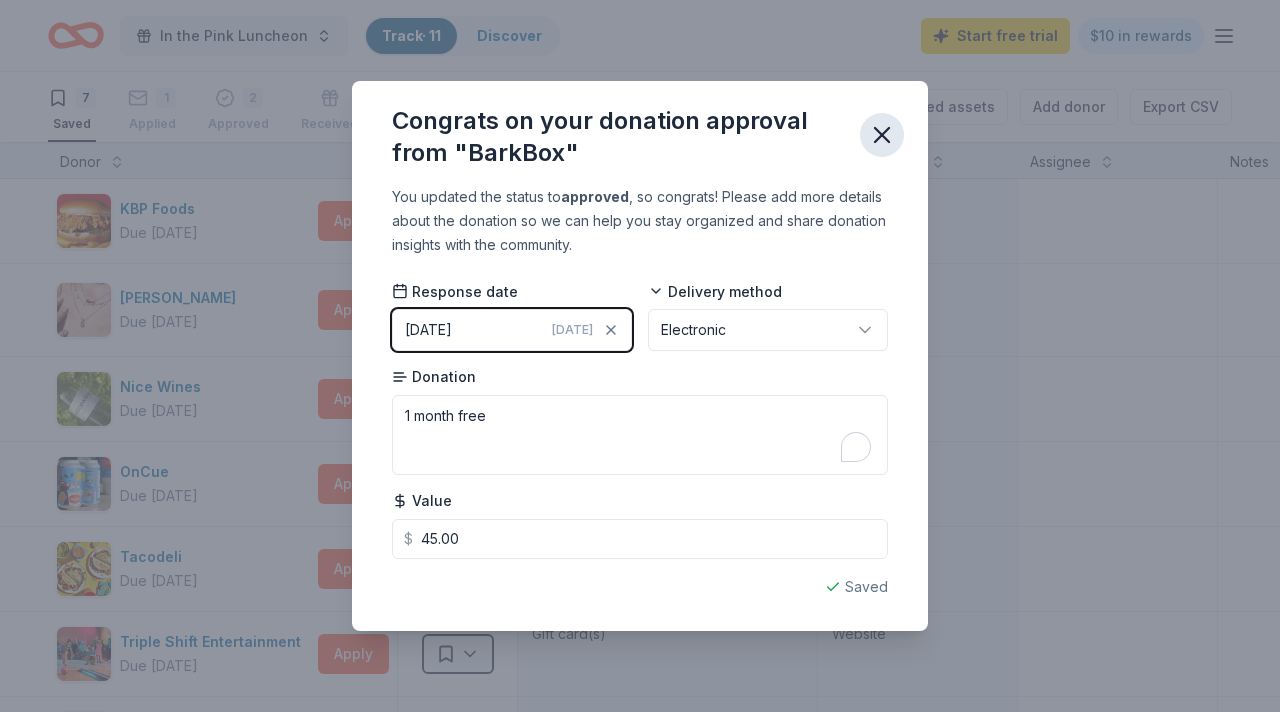 click 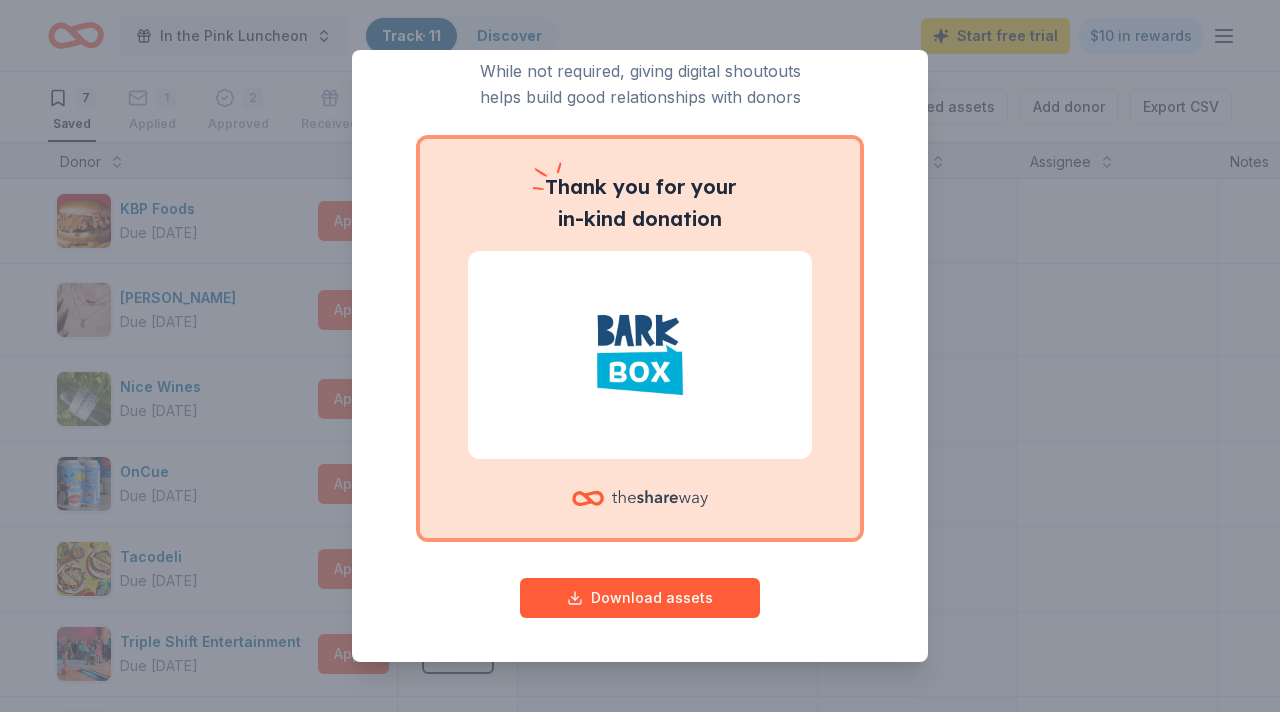 scroll, scrollTop: 0, scrollLeft: 0, axis: both 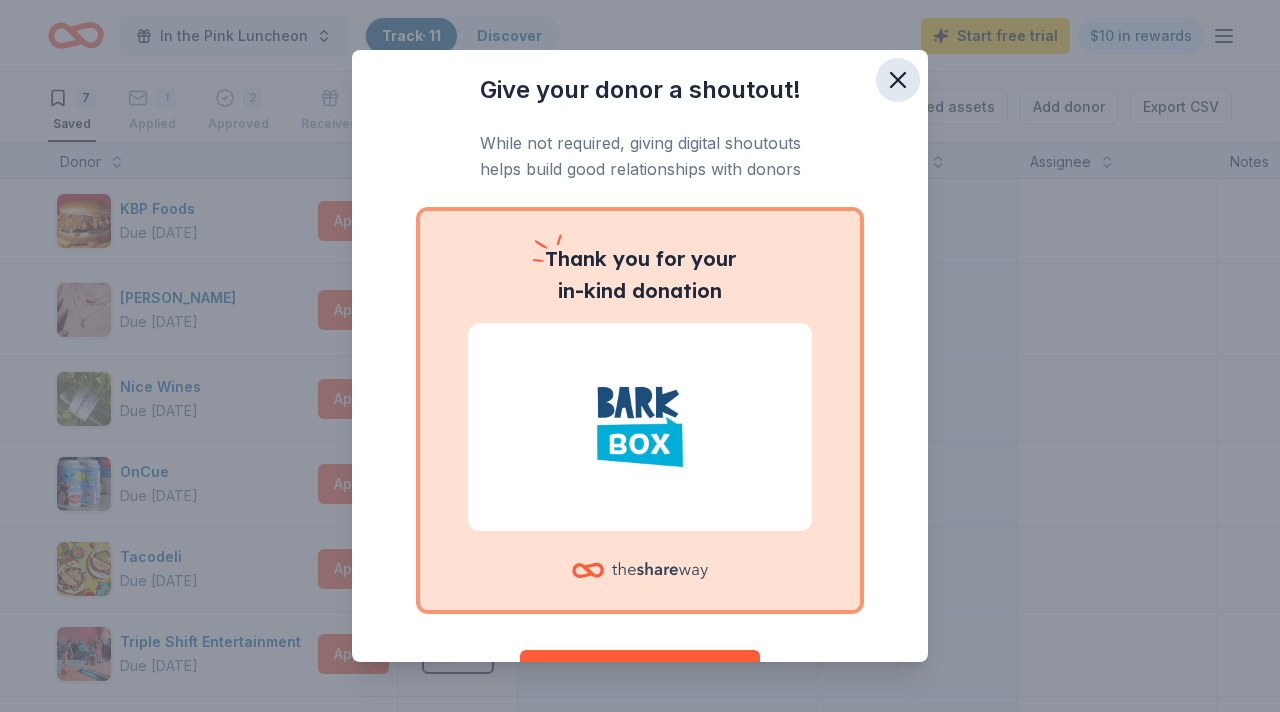 click 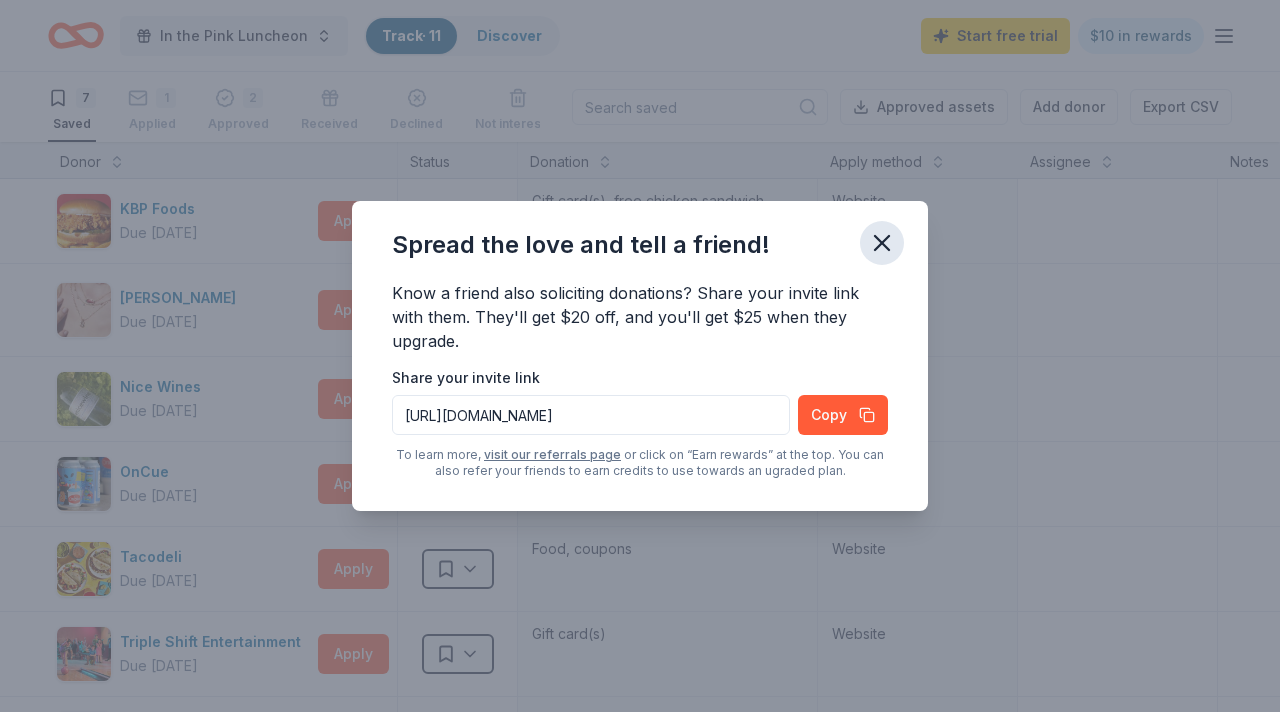 click 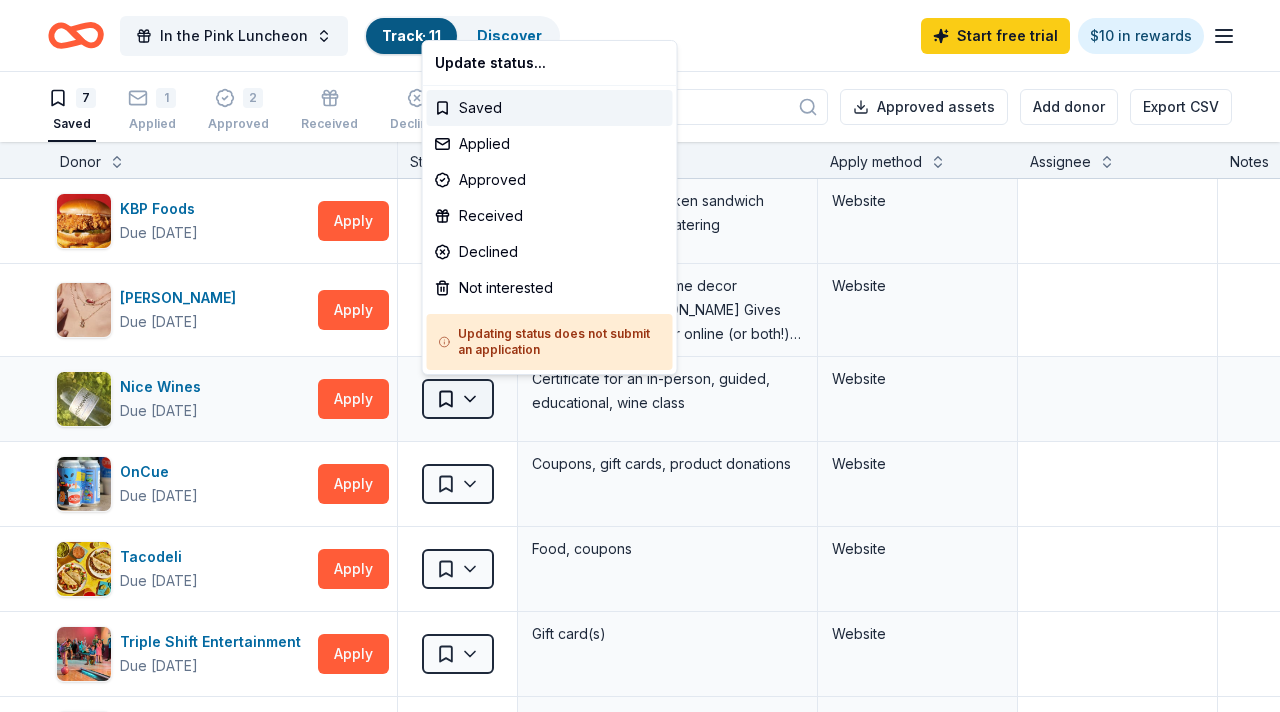 click on "In the Pink Luncheon Track  · 11 Discover Start free  trial $10 in rewards 7 Saved 1 Applied 2 Approved Received Declined Not interested  Approved assets Add donor Export CSV Donor Status Donation Apply method Assignee Notes KBP Foods Due in 72 days Apply Saved Gift card(s), free chicken sandwich card(s), discounted catering Website Kendra Scott Due in 54 days Apply Saved Jewelry products, home decor products, and Kendra Gives Back event in-store or online (or both!) where 20% of the proceeds will support the cause or people you care about. Website Nice Wines Due in 93 days Apply Saved Certificate for an in-person, guided, educational, wine class  Website OnCue Due in 58 days Apply Saved Coupons, gift cards, product donations Website Tacodeli Due in 54 days Apply Saved Food, coupons Website Triple Shift Entertainment Due in 84 days Apply Saved Gift card(s) Website Voodoo Brewing Company No longer donating Apply Saved T-shirts, glassware, growler, gift card, and other merchandise Website   Saved Saved Applied" at bounding box center [640, 356] 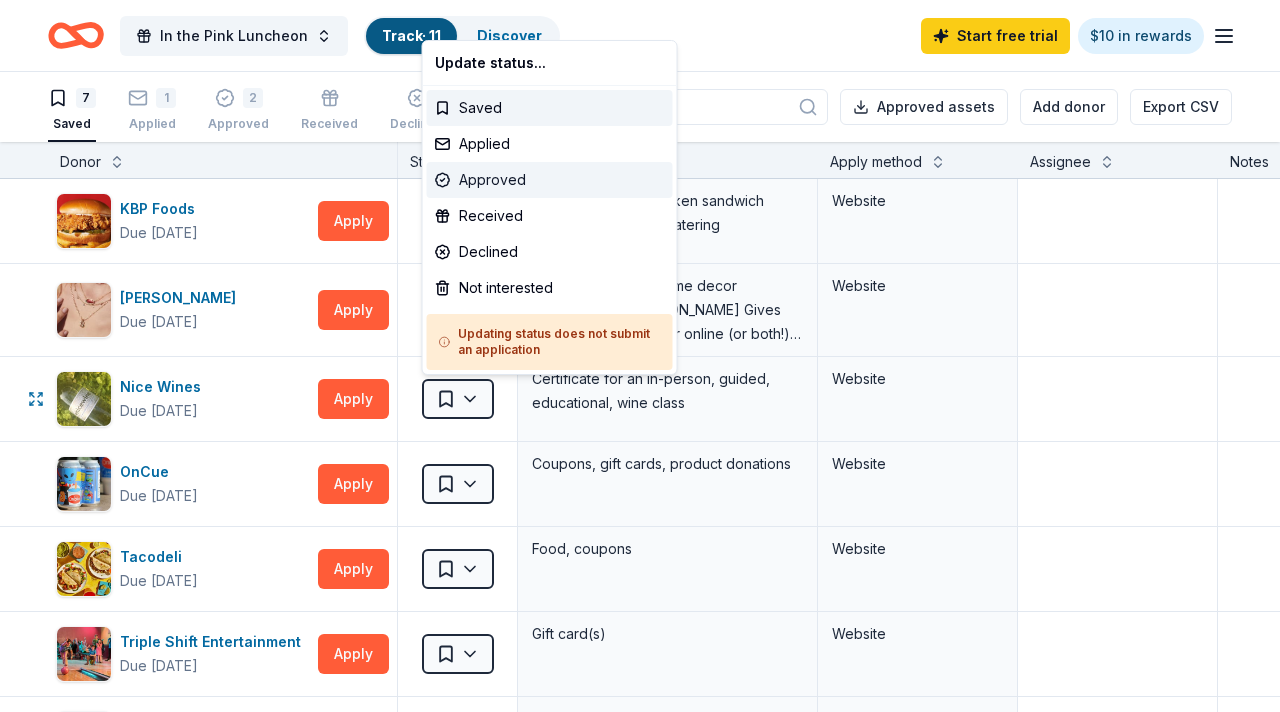 click on "Approved" at bounding box center (550, 180) 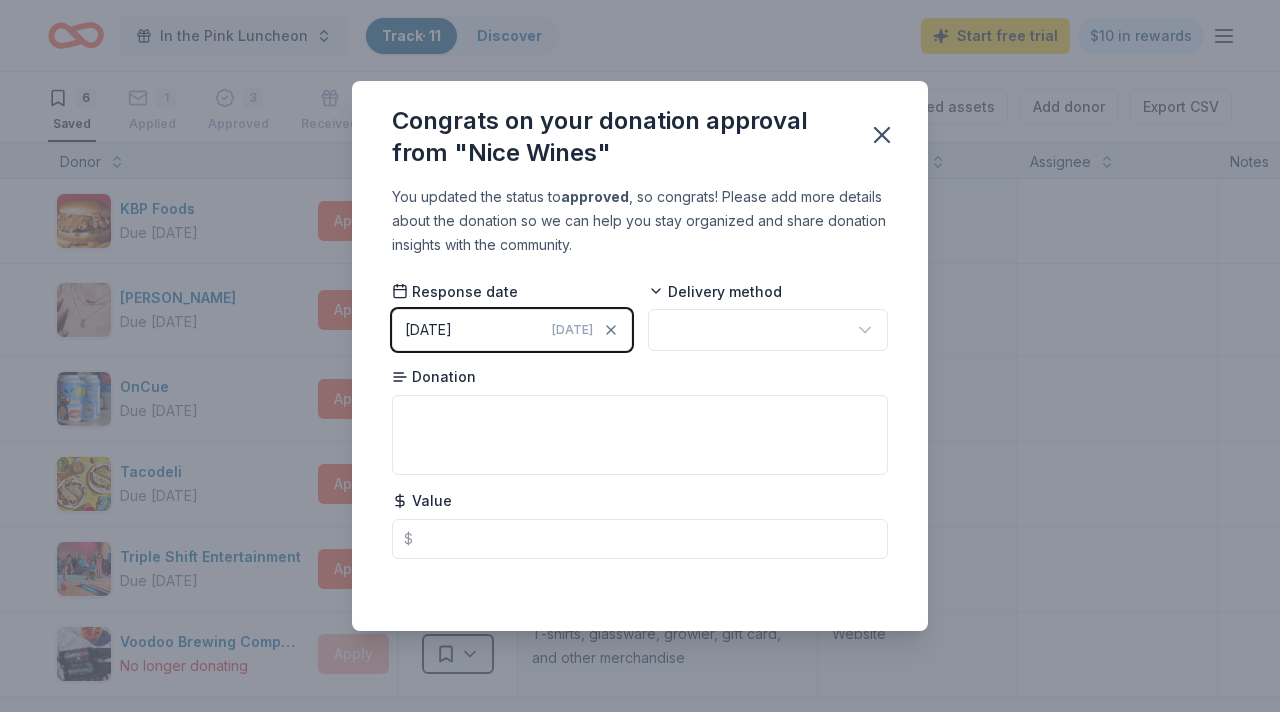click on "07/09/2025 Today" at bounding box center [512, 330] 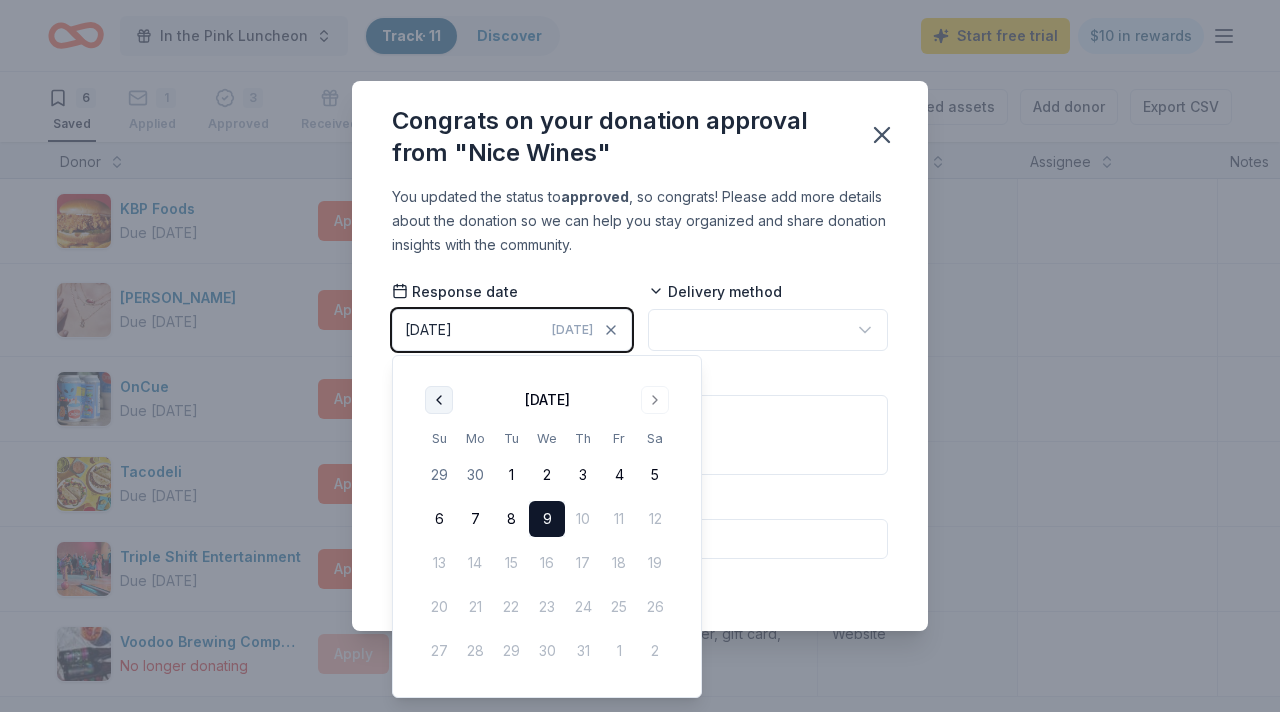click at bounding box center (439, 400) 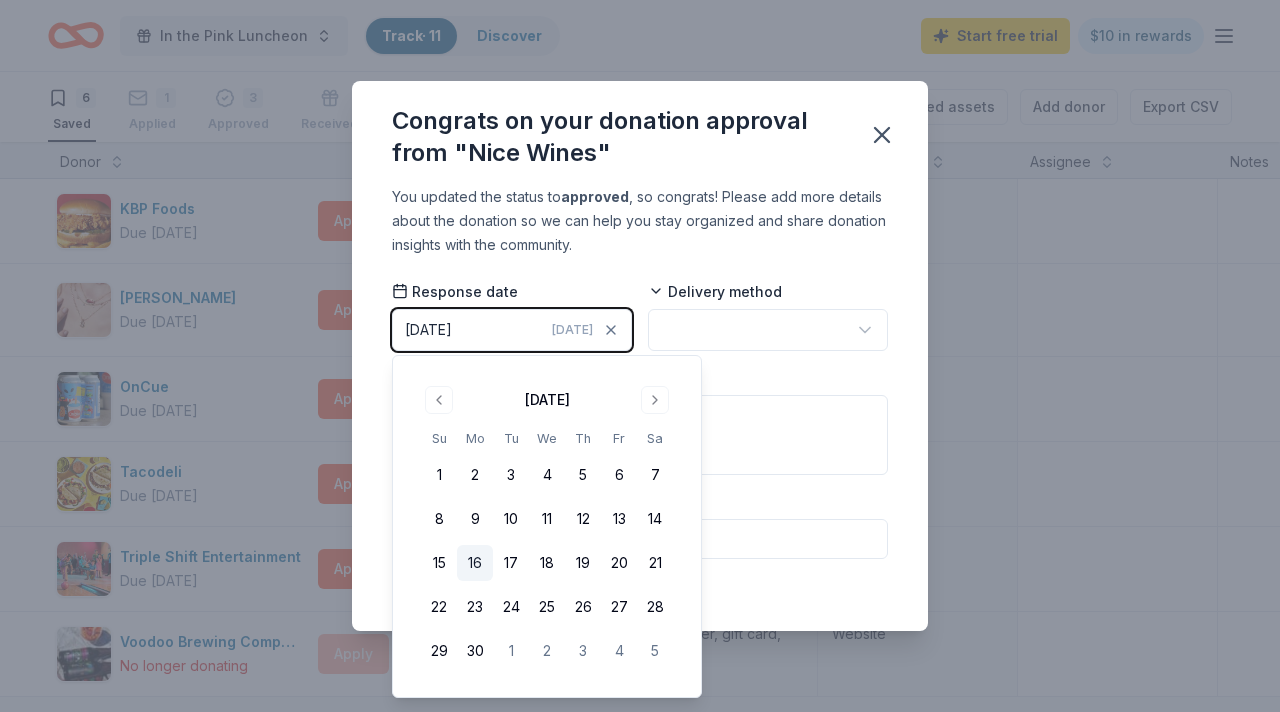 click on "16" at bounding box center [475, 563] 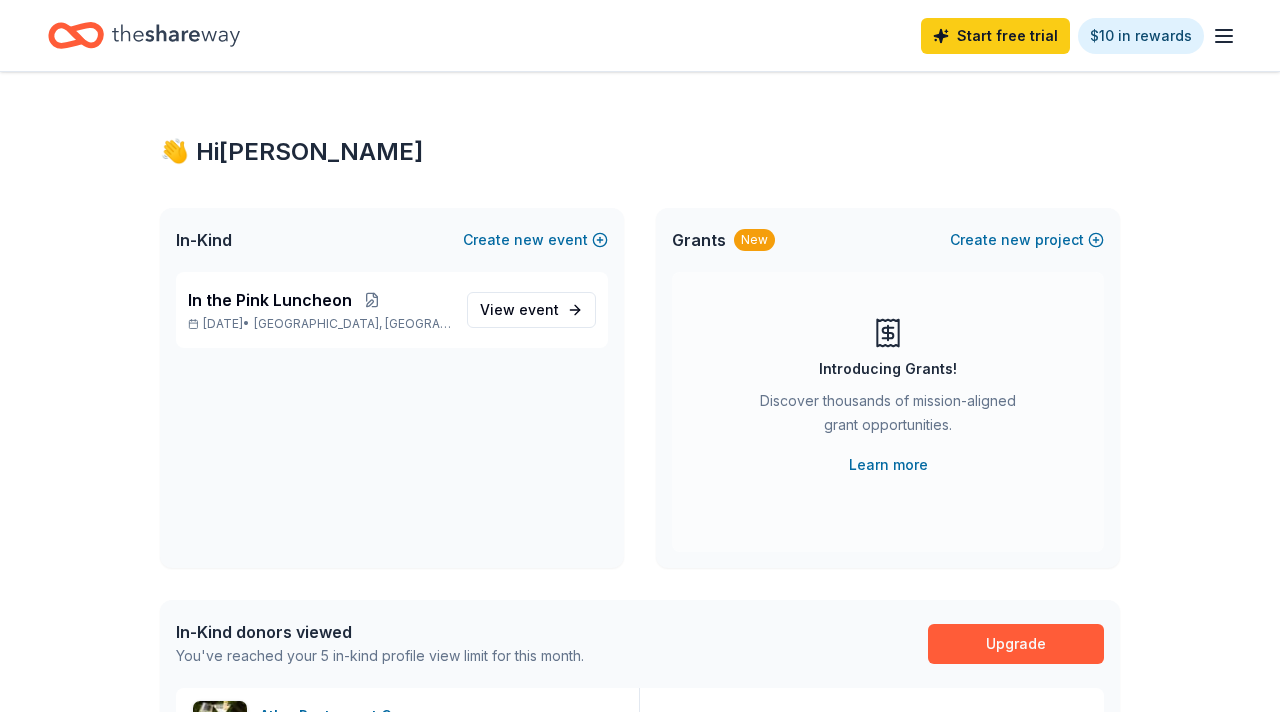 scroll, scrollTop: 0, scrollLeft: 0, axis: both 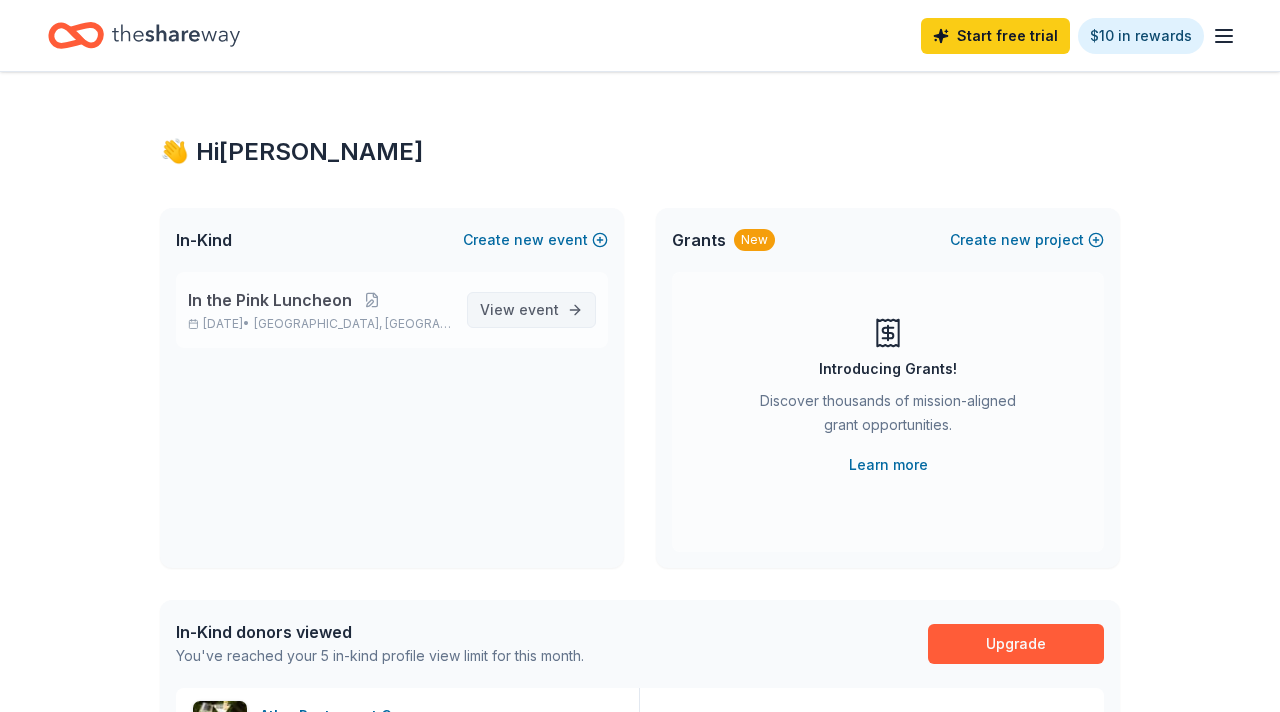click on "event" at bounding box center [539, 309] 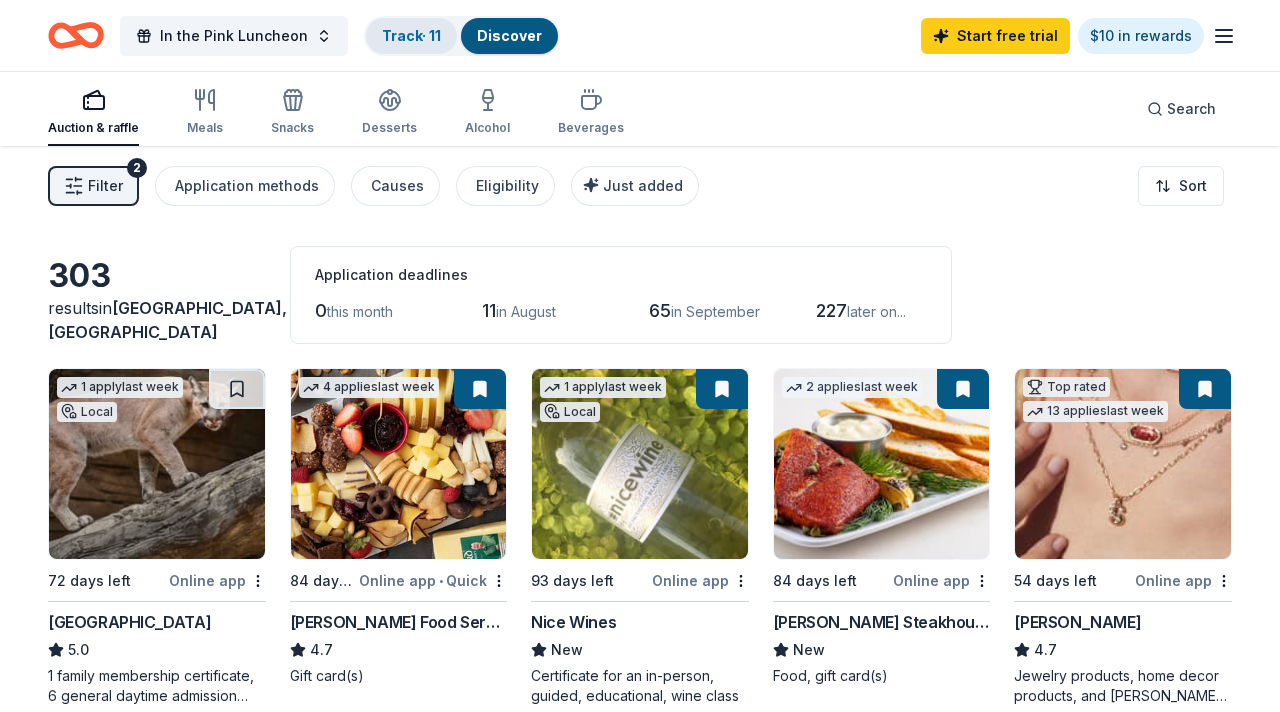 click on "Track  · 11" at bounding box center (411, 35) 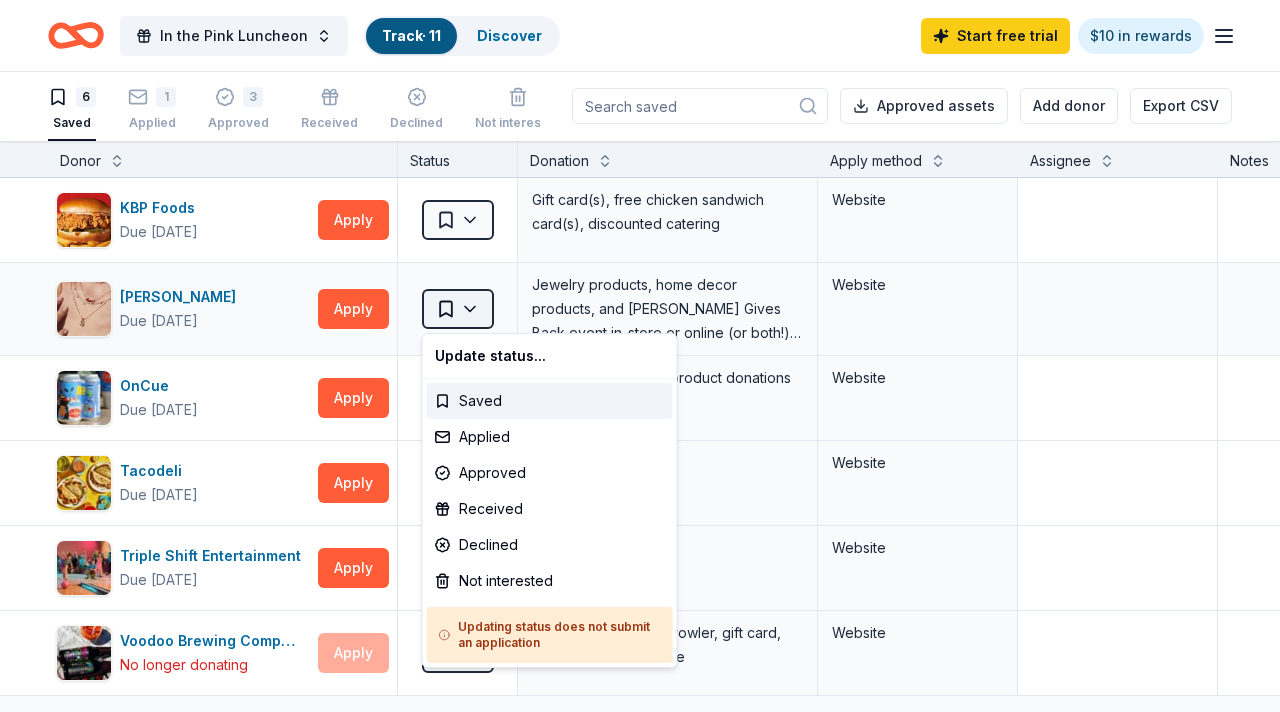 click on "In the Pink Luncheon Track  · 11 Discover Start free  trial $10 in rewards 6 Saved 1 Applied 3 Approved Received Declined Not interested  Approved assets Add donor Export CSV Donor Status Donation Apply method Assignee Notes KBP Foods Due in 72 days Apply Saved Gift card(s), free chicken sandwich card(s), discounted catering Website Kendra Scott Due in 54 days Apply Saved Jewelry products, home decor products, and Kendra Gives Back event in-store or online (or both!) where 20% of the proceeds will support the cause or people you care about. Website OnCue Due in 58 days Apply Saved Coupons, gift cards, product donations Website Tacodeli Due in 54 days Apply Saved Food, coupons Website Triple Shift Entertainment Due in 84 days Apply Saved Gift card(s) Website Voodoo Brewing Company No longer donating Apply Saved T-shirts, glassware, growler, gift card, and other merchandise Website   Discover more donors Saved Update status... Saved Applied Approved Received Declined Not interested" at bounding box center [640, 355] 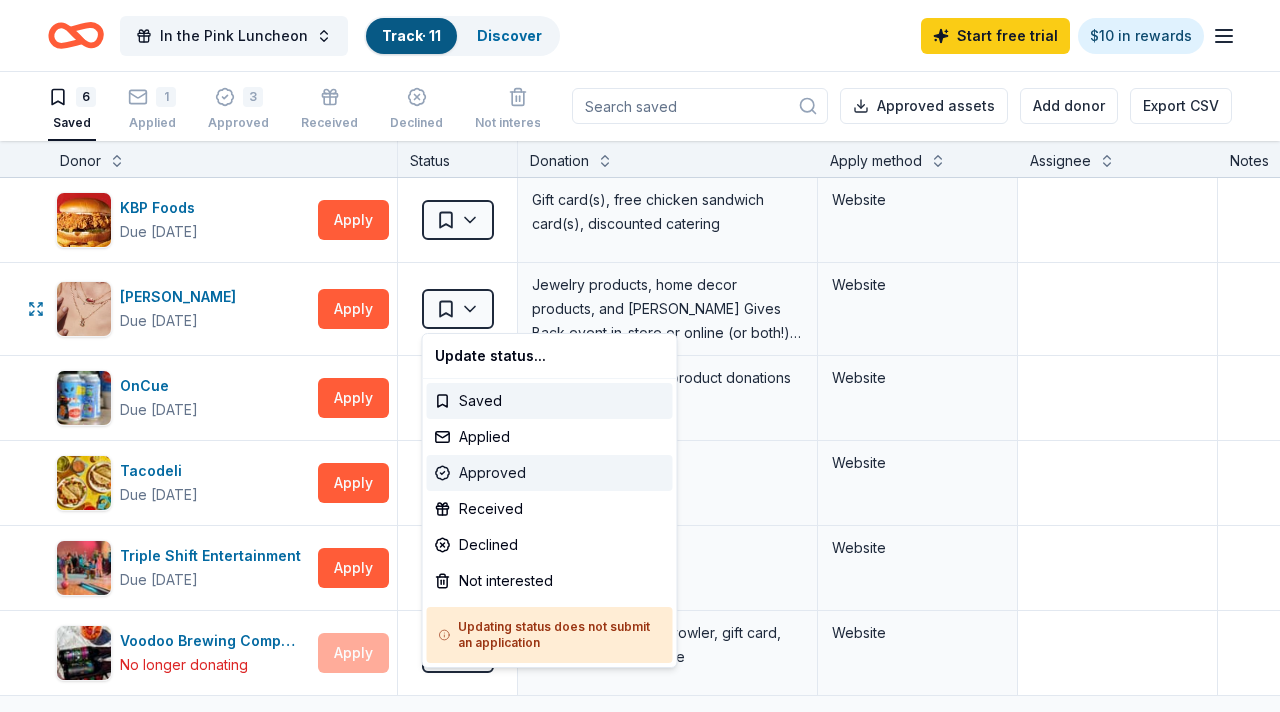 click on "Approved" at bounding box center (550, 473) 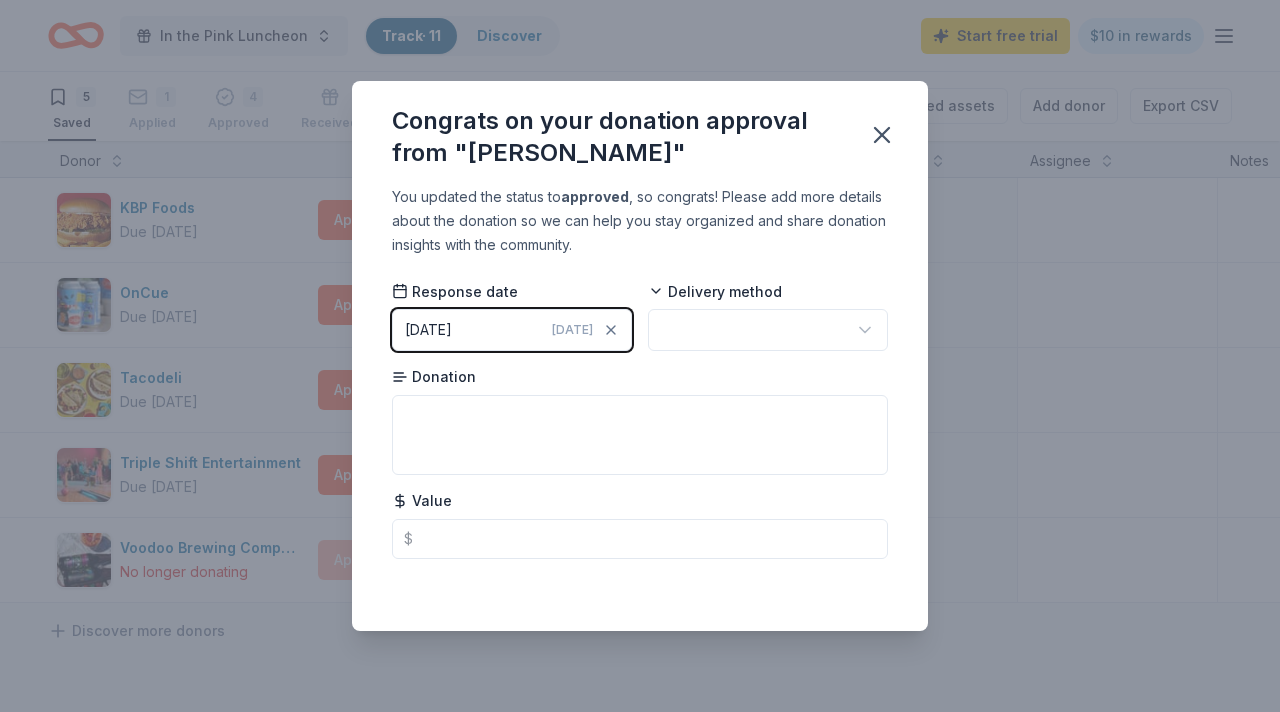 click on "[DATE]" at bounding box center (572, 330) 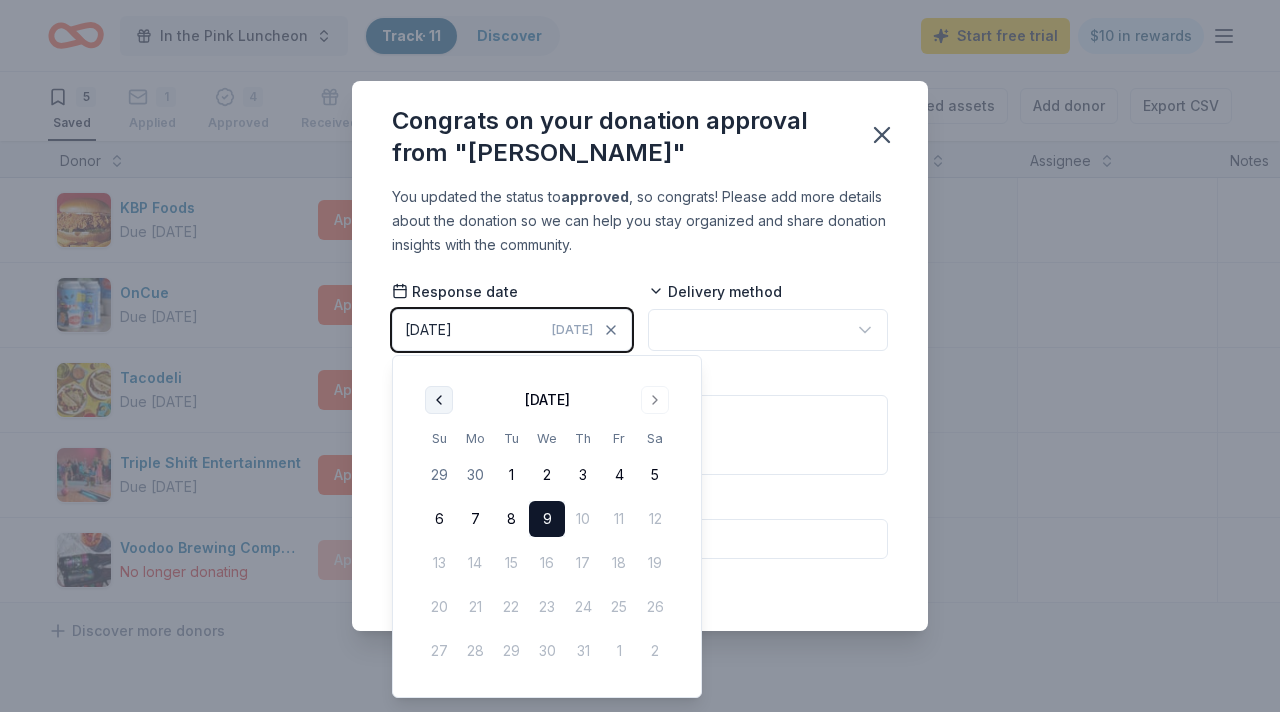 click at bounding box center (439, 400) 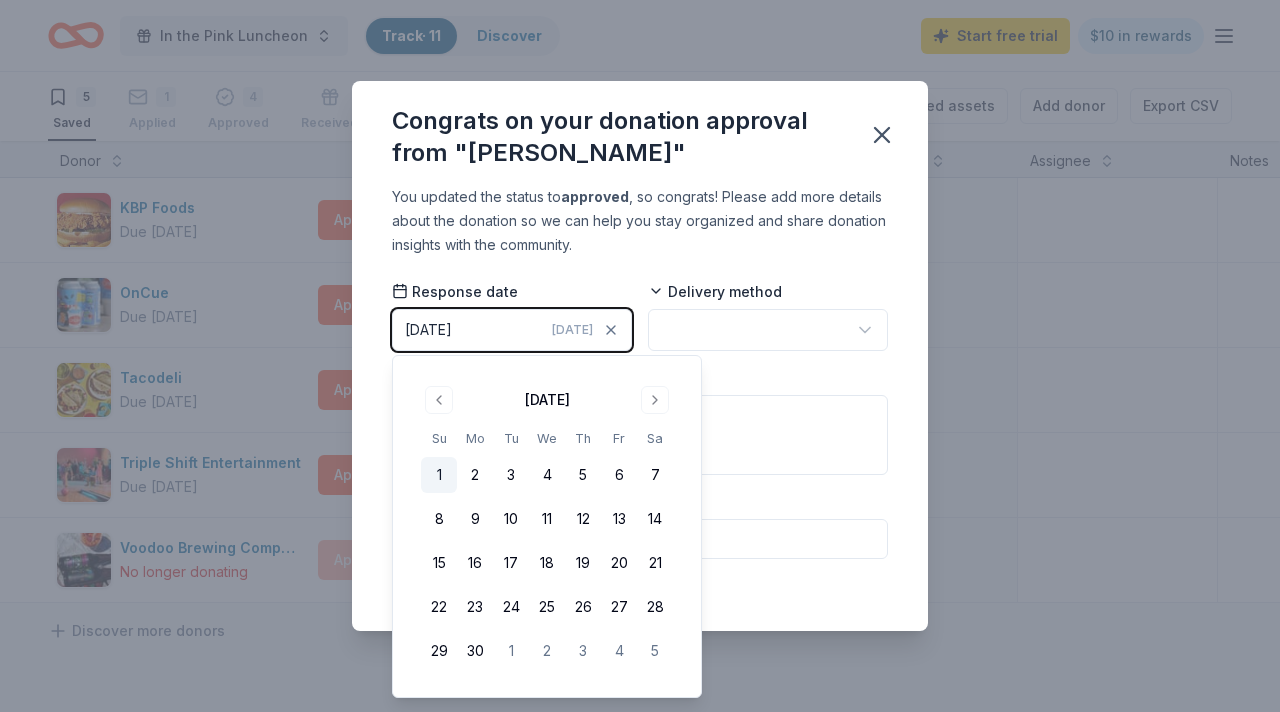 click on "1" at bounding box center (439, 475) 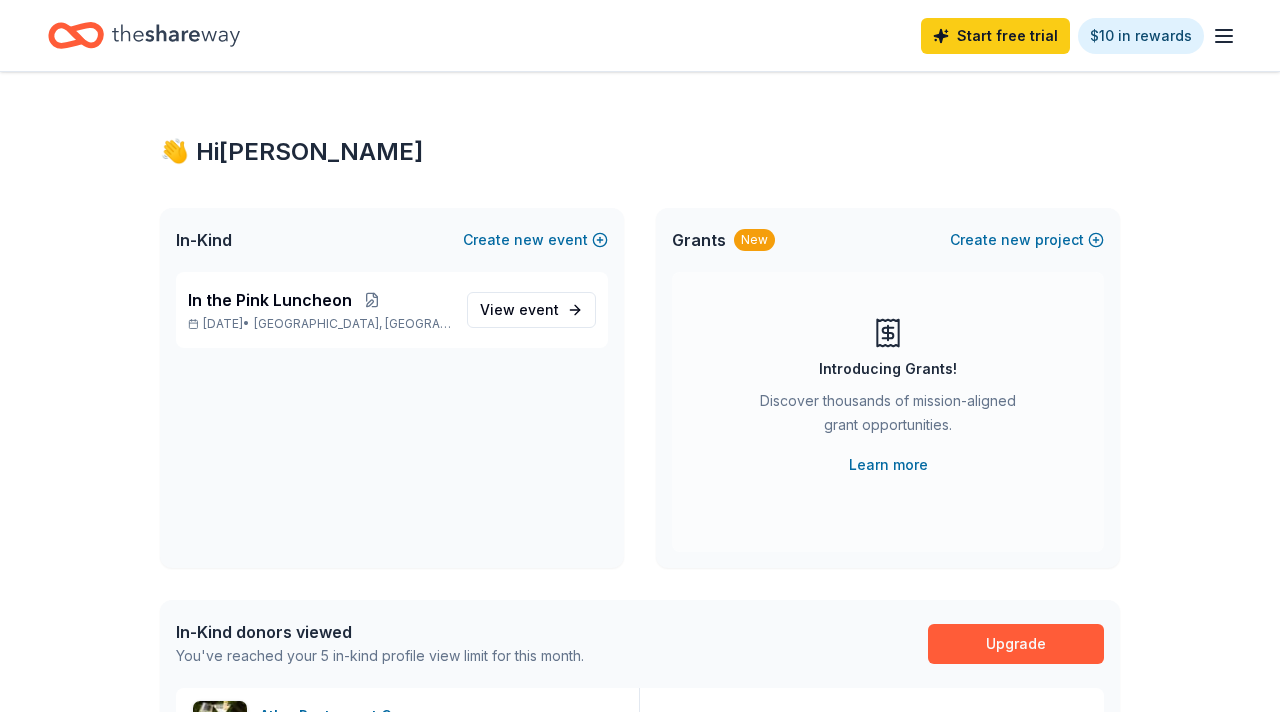 scroll, scrollTop: 0, scrollLeft: 0, axis: both 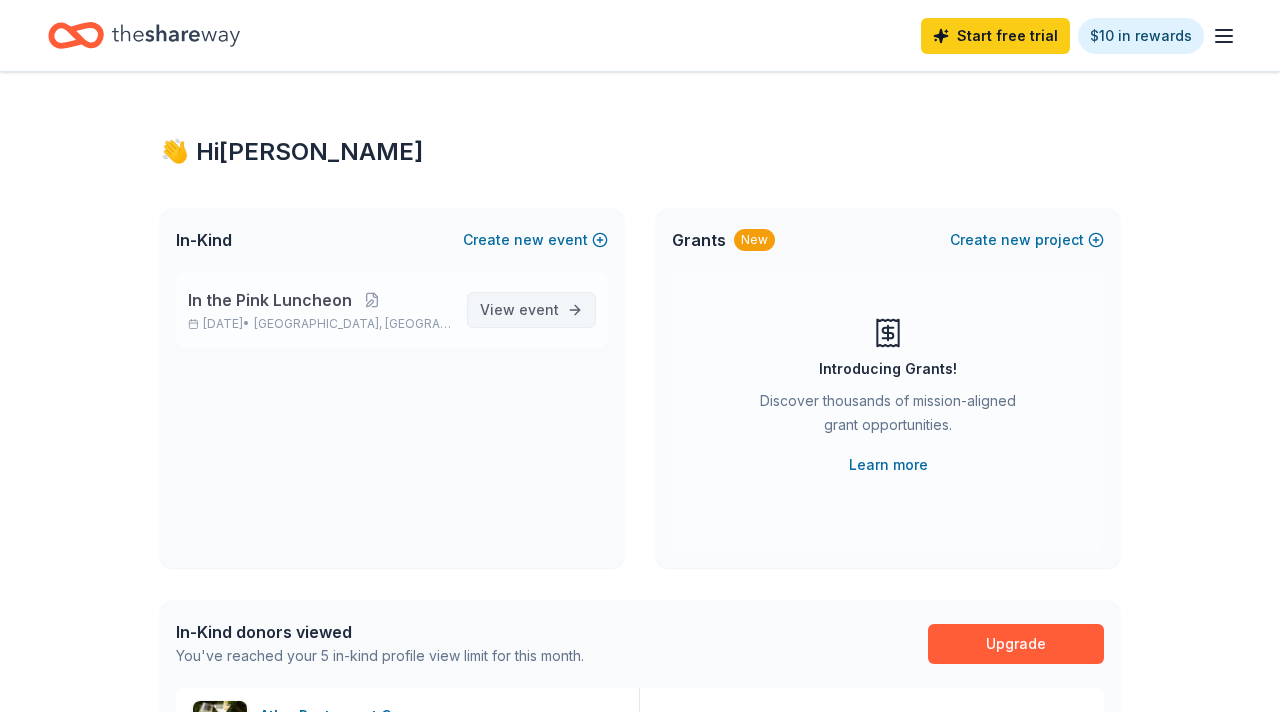 click on "View   event" at bounding box center (519, 310) 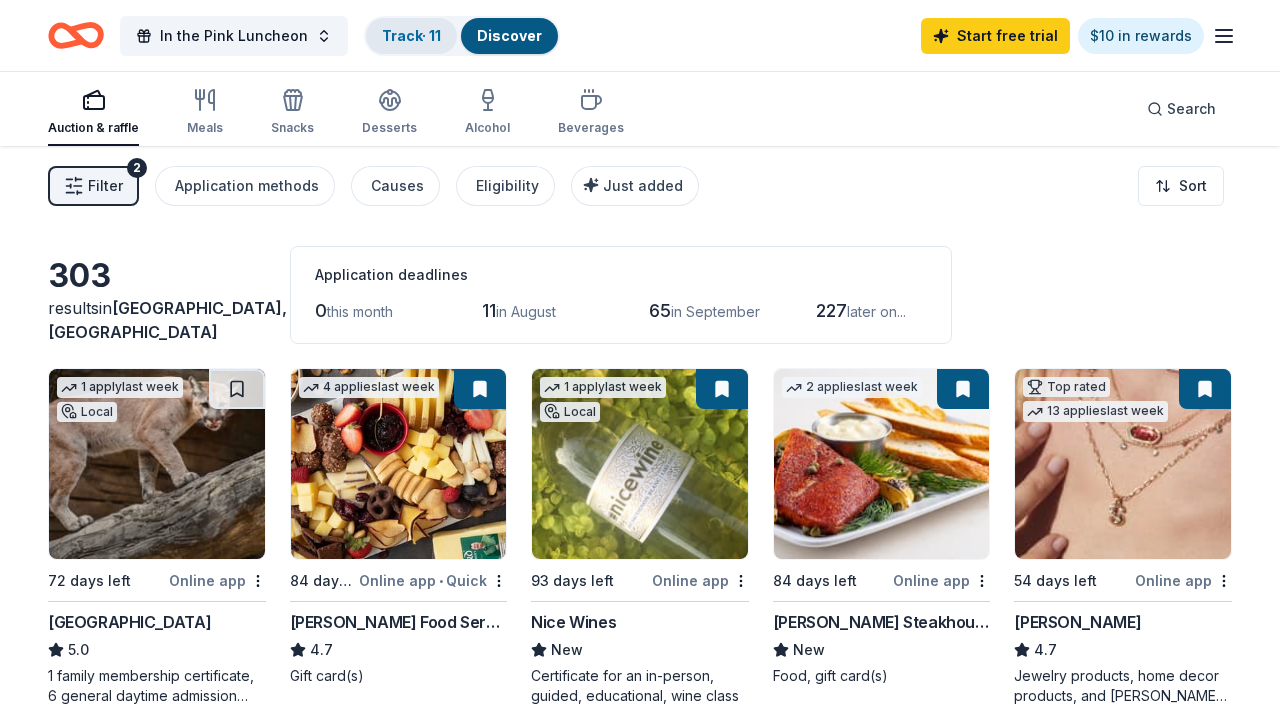 click on "Track  · 11" at bounding box center (411, 35) 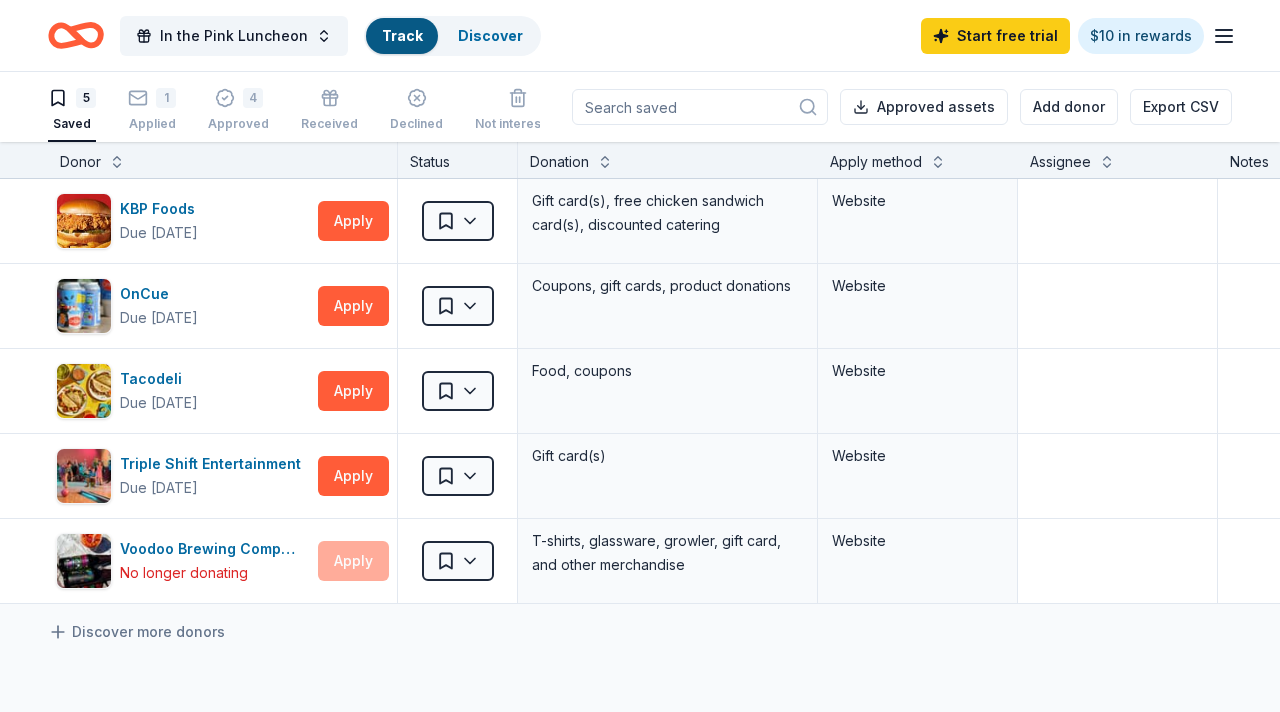 scroll, scrollTop: 1, scrollLeft: 0, axis: vertical 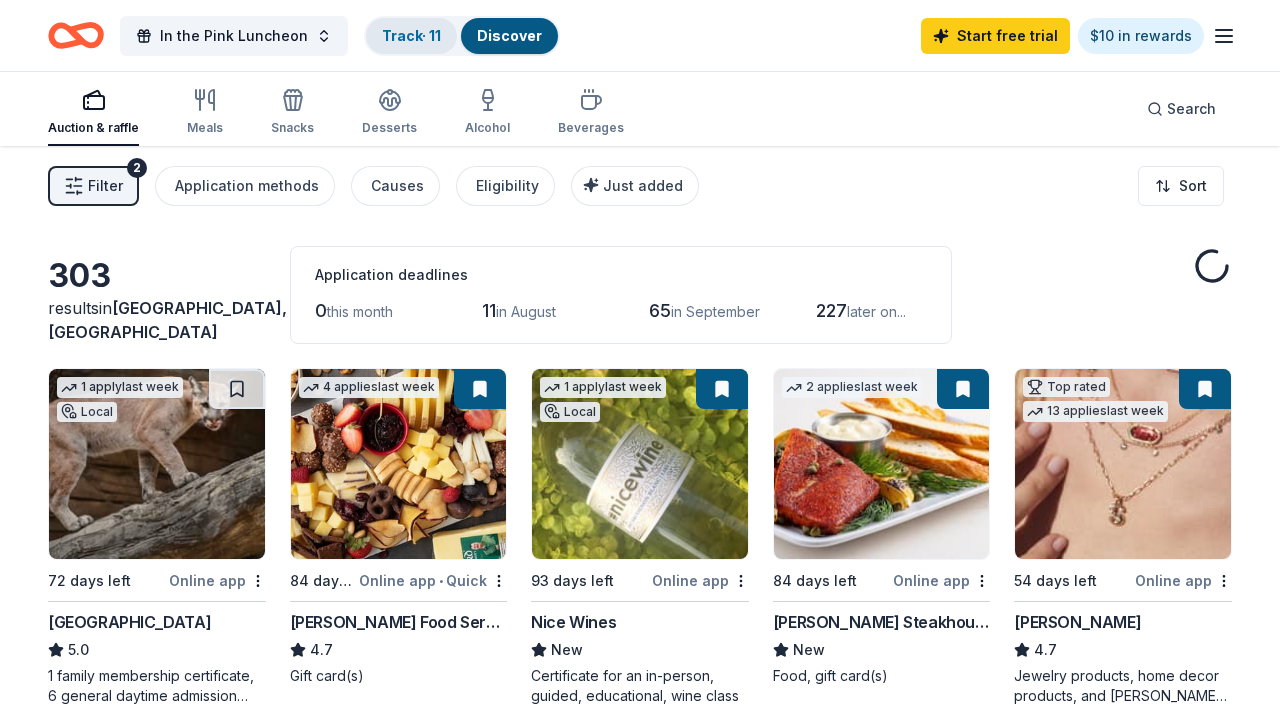 click on "Track  · 11" at bounding box center [411, 35] 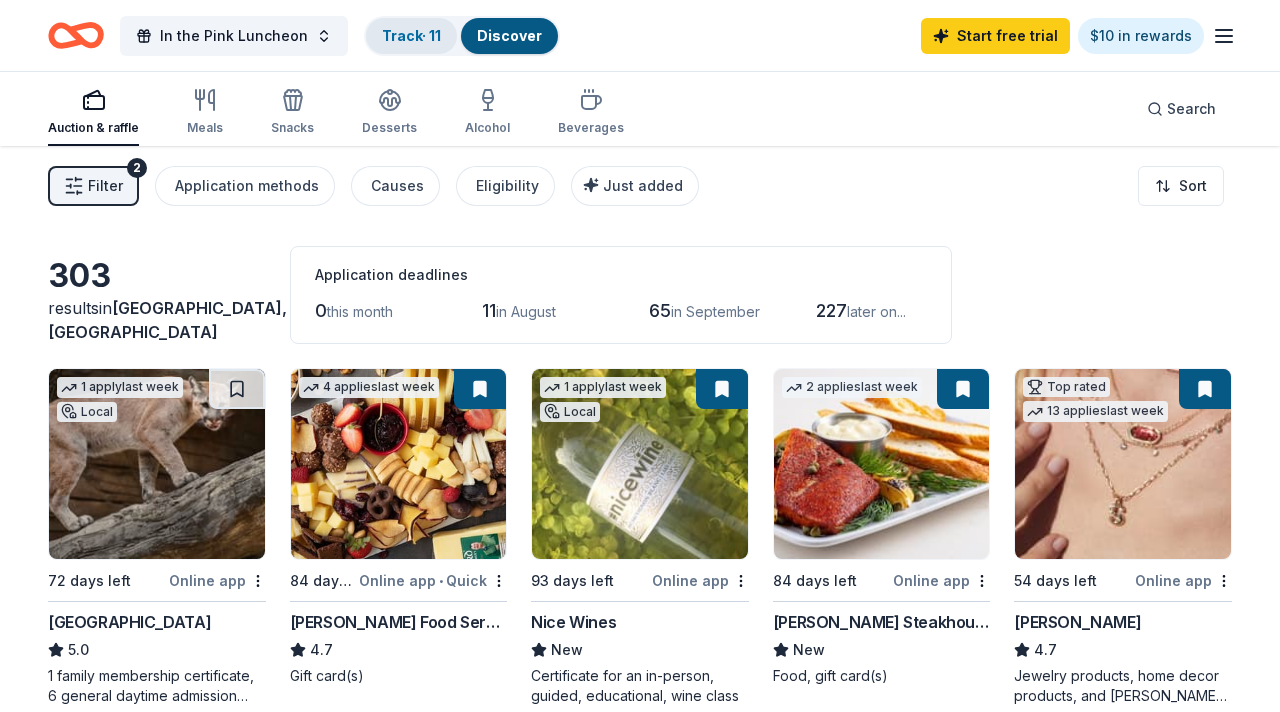 click on "Track  · 11" at bounding box center [411, 36] 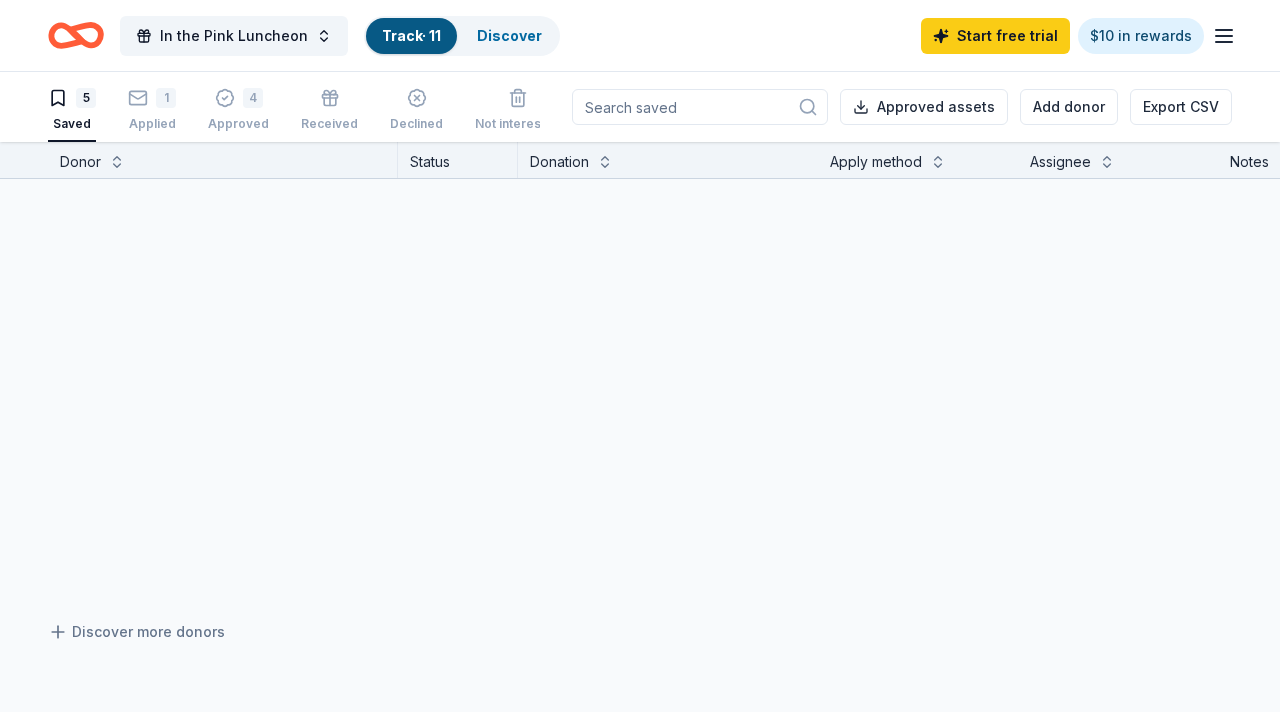 scroll, scrollTop: 1, scrollLeft: 0, axis: vertical 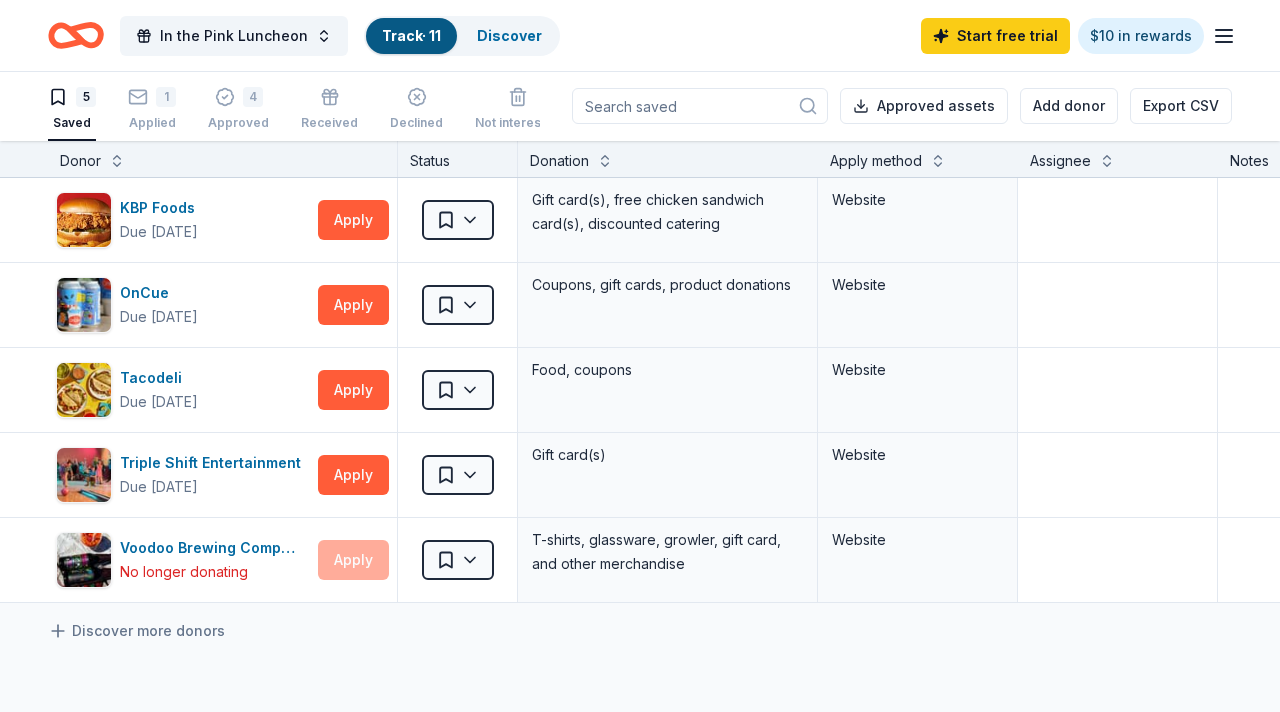 click on "Track  · 11" at bounding box center [411, 35] 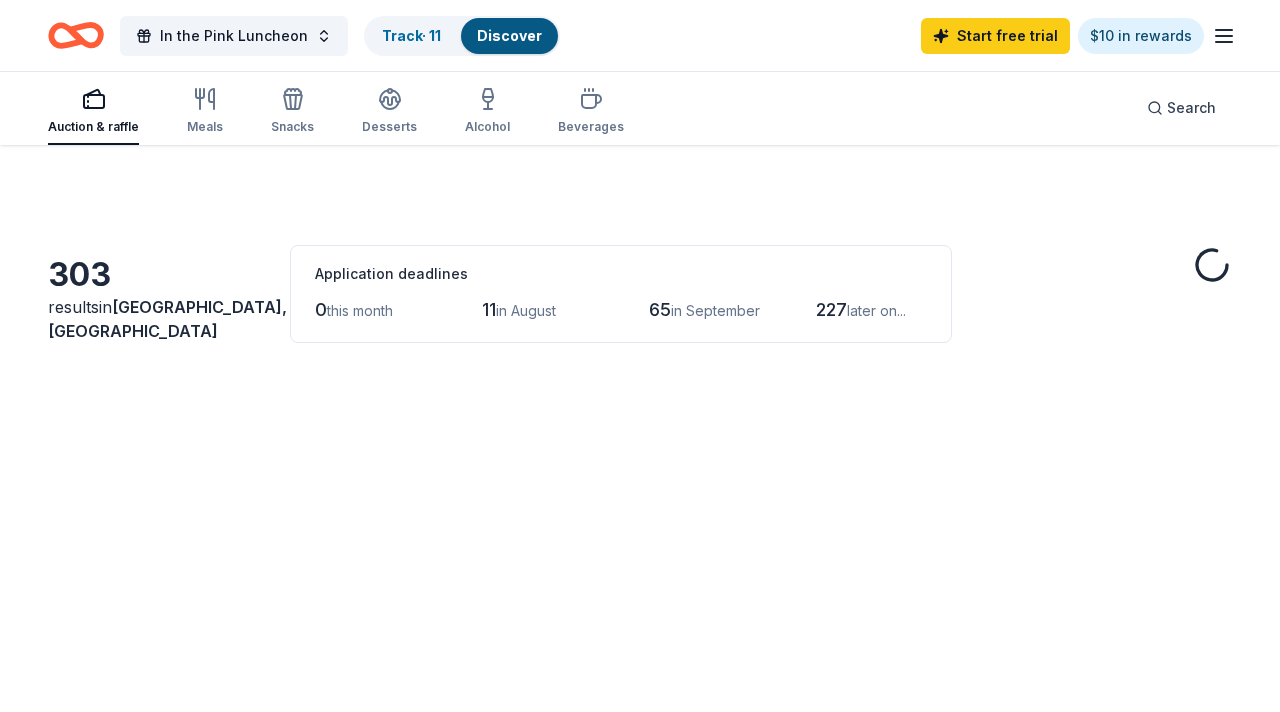 scroll, scrollTop: 0, scrollLeft: 0, axis: both 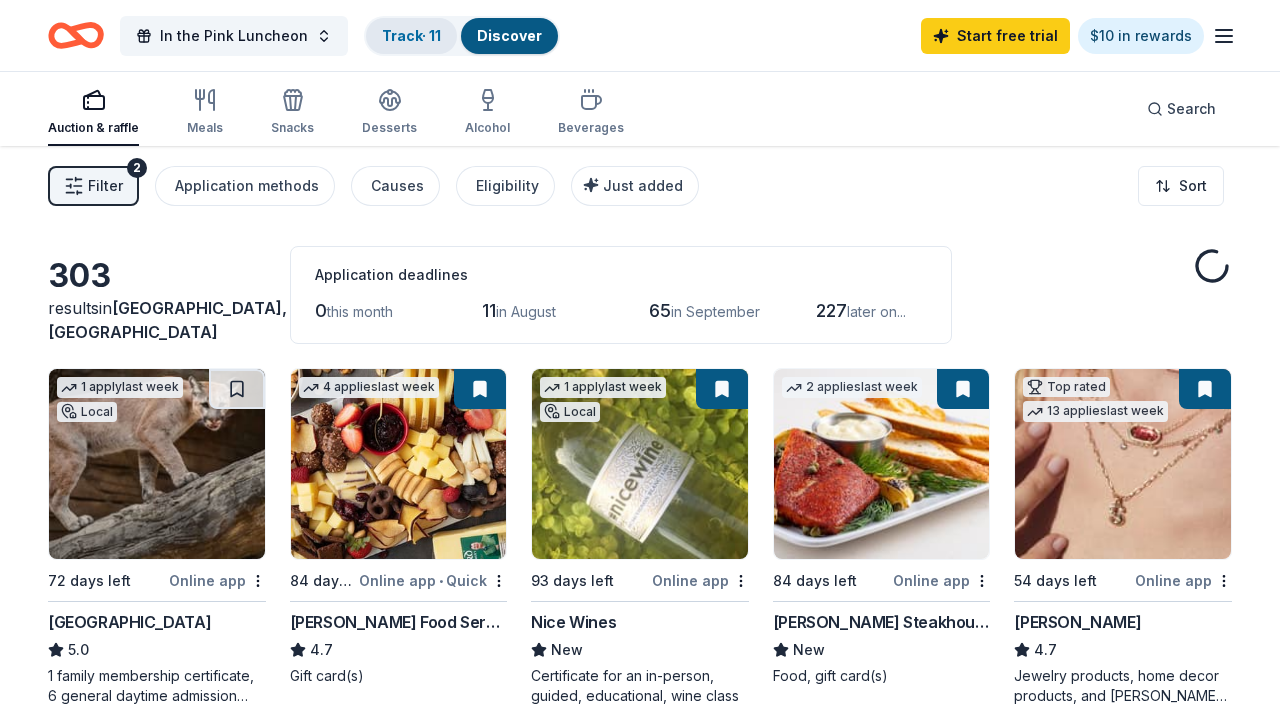 click on "Track  · 11" at bounding box center [411, 35] 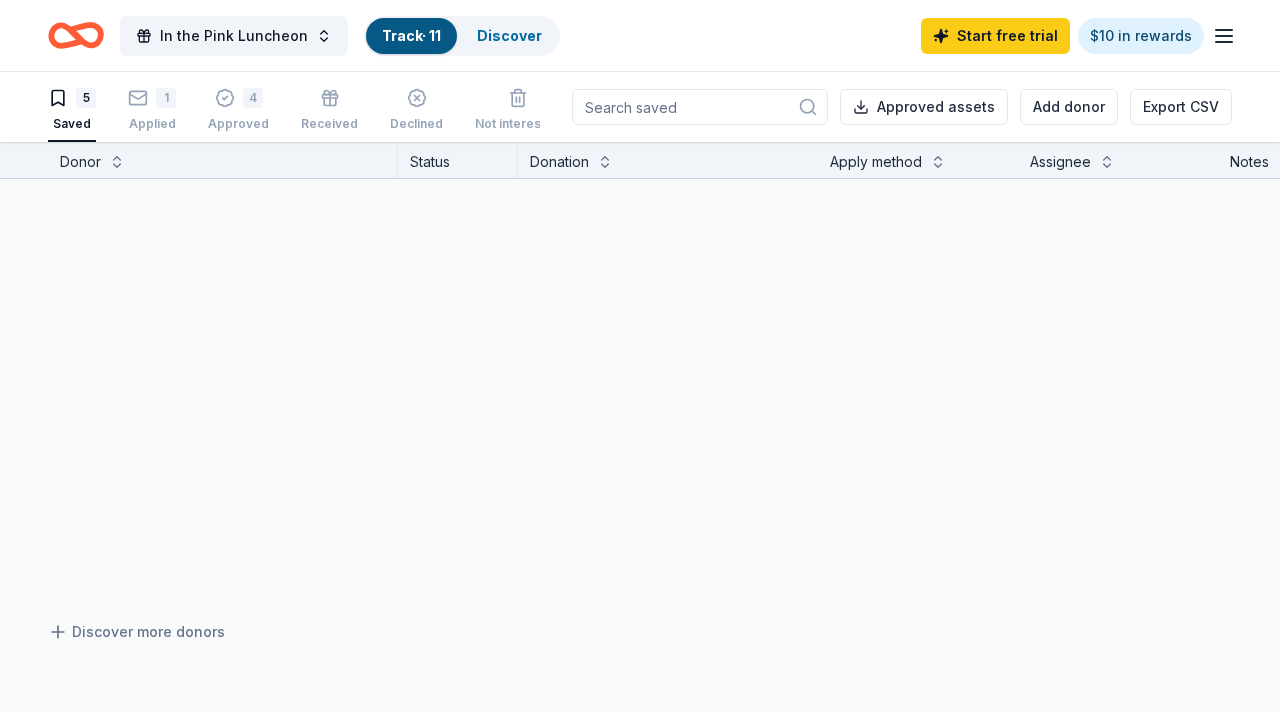 scroll, scrollTop: 1, scrollLeft: 0, axis: vertical 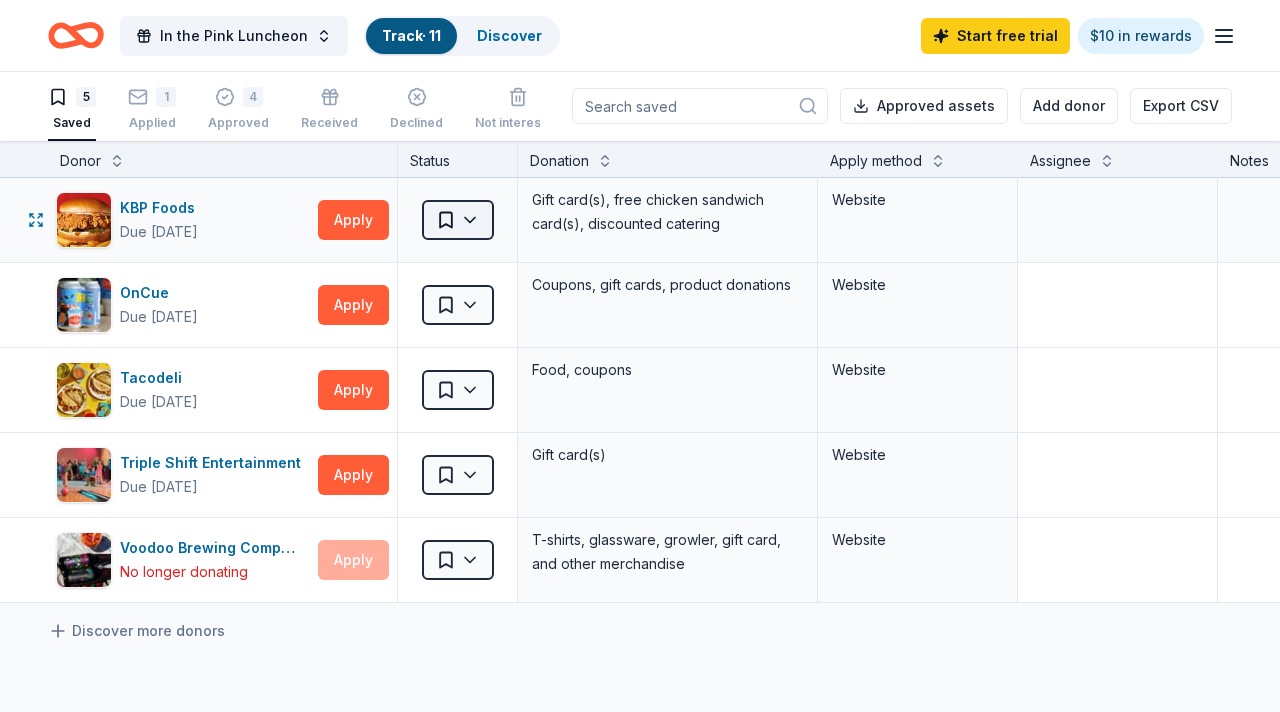 click on "In the Pink Luncheon Track  · 11 Discover Start free  trial $10 in rewards 5 Saved 1 Applied 4 Approved Received Declined Not interested  Approved assets Add donor Export CSV Donor Status Donation Apply method Assignee Notes KBP Foods Due in 72 days Apply Saved Gift card(s), free chicken sandwich card(s), discounted catering Website OnCue Due in 58 days Apply Saved Coupons, gift cards, product donations Website Tacodeli Due in 54 days Apply Saved Food, coupons Website Triple Shift Entertainment Due in 84 days Apply Saved Gift card(s) Website Voodoo Brewing Company No longer donating Apply Saved T-shirts, glassware, growler, gift card, and other merchandise Website   Discover more donors Saved" at bounding box center [640, 355] 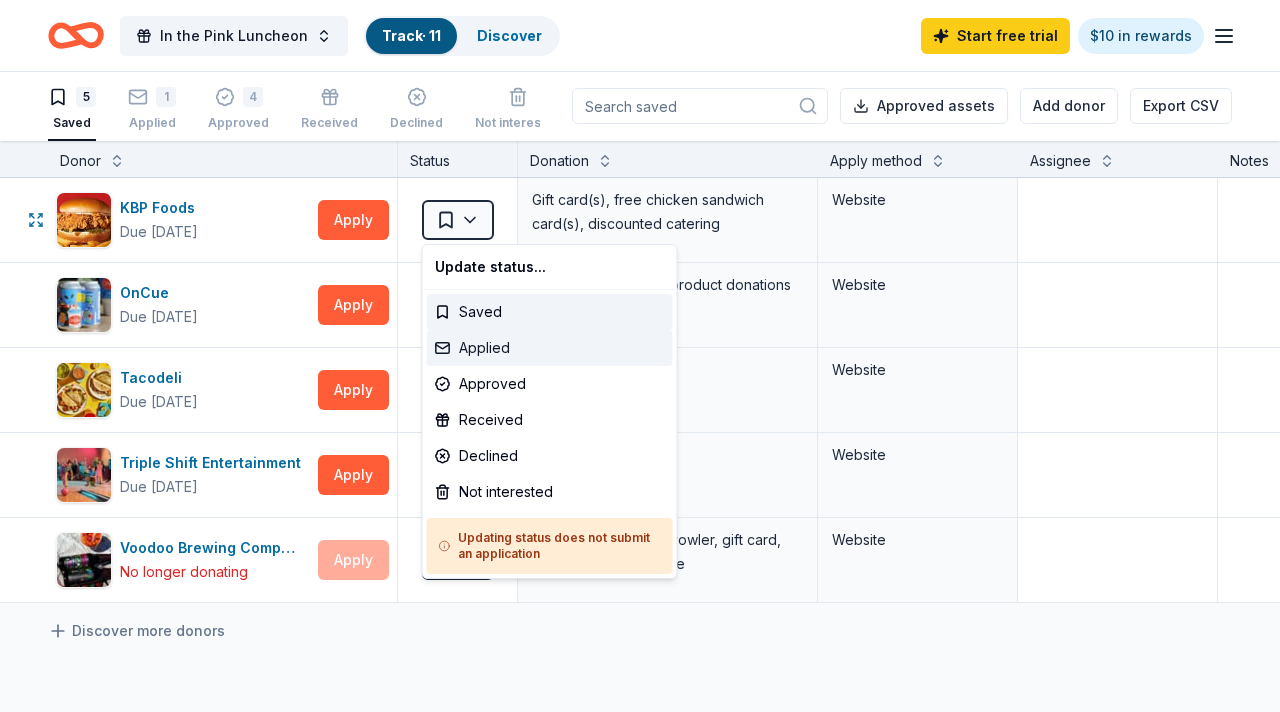 click on "Applied" at bounding box center (550, 348) 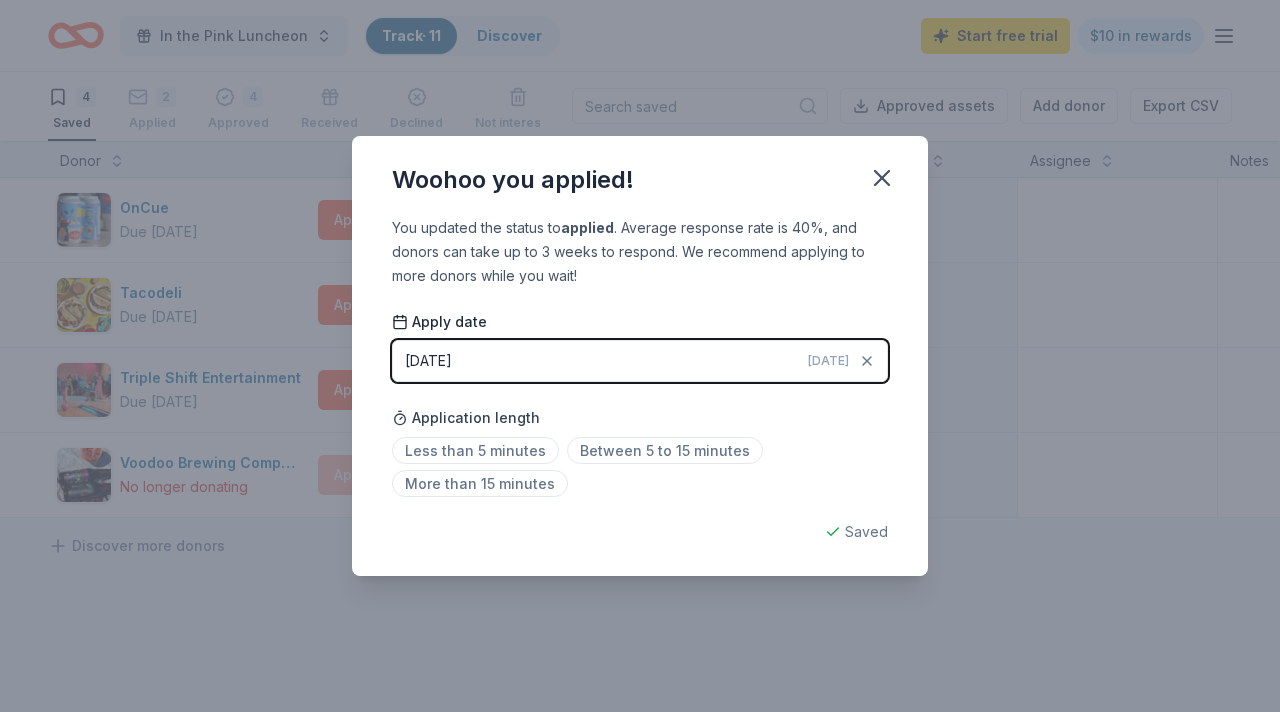 click on "07/09/2025 Today" at bounding box center (640, 361) 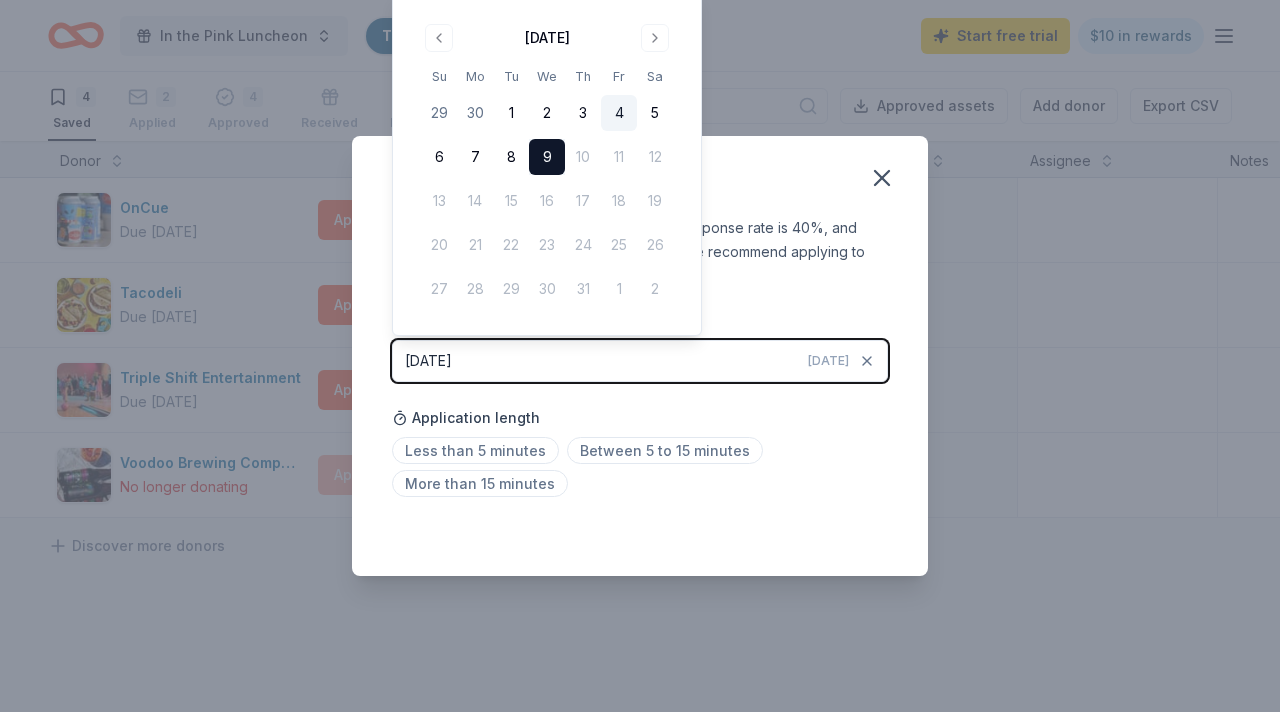 click on "4" at bounding box center [619, 113] 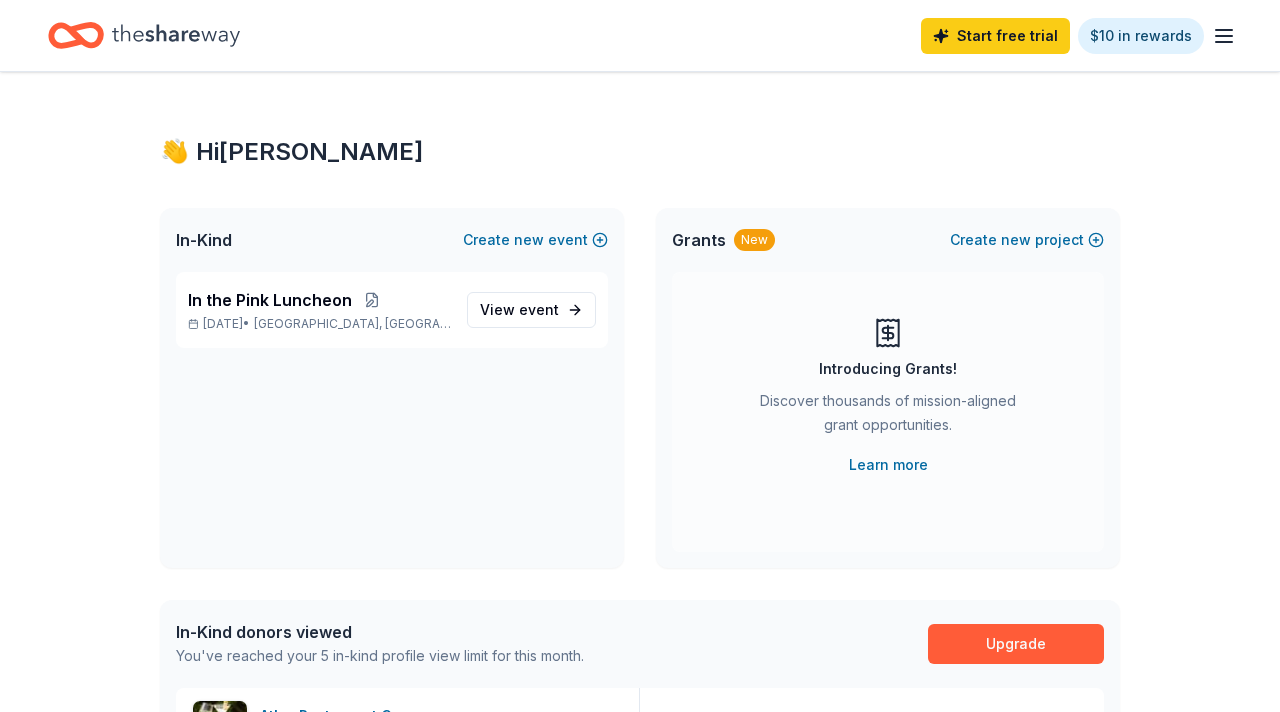 scroll, scrollTop: 0, scrollLeft: 0, axis: both 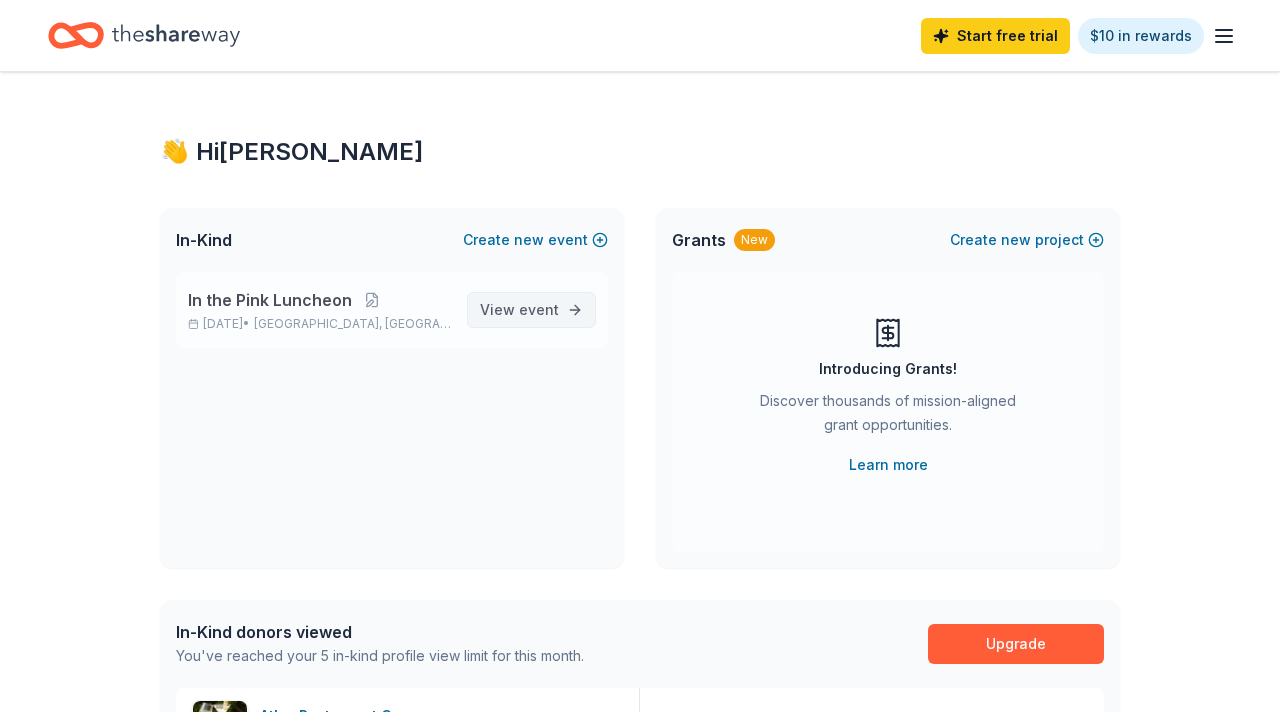 click on "event" at bounding box center [539, 309] 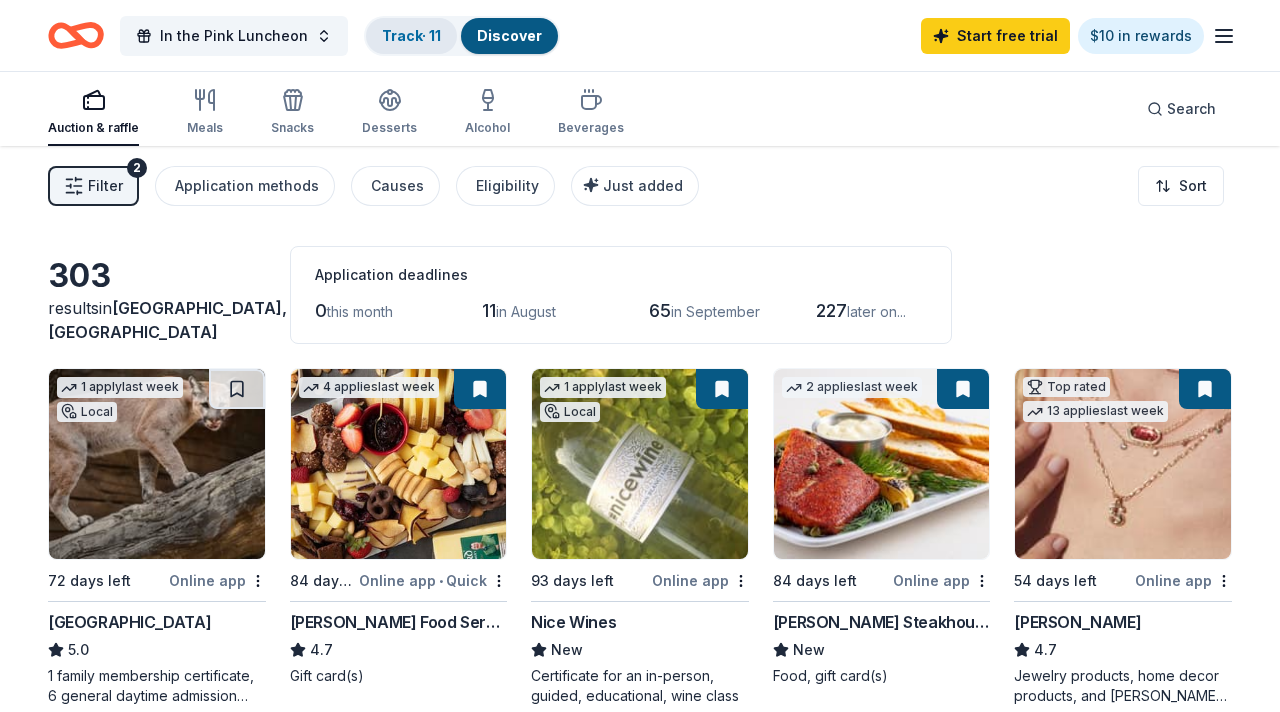 click on "Track  · 11" at bounding box center (411, 35) 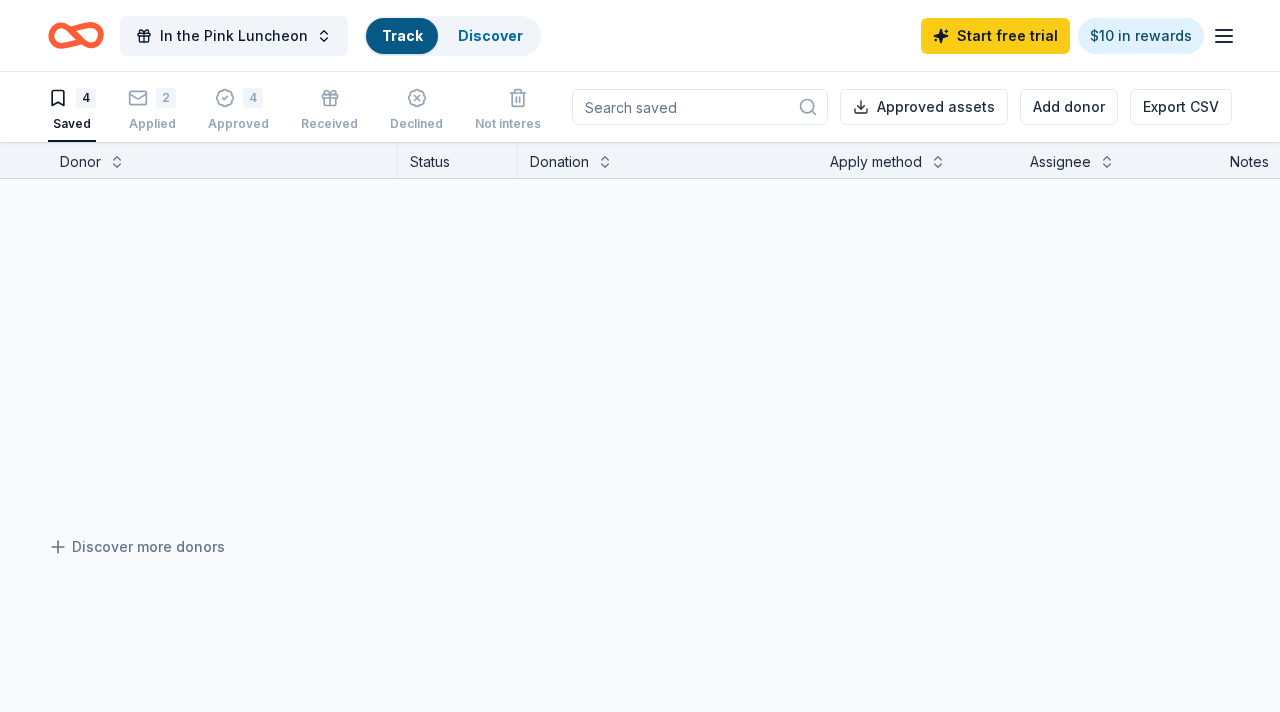 scroll, scrollTop: 1, scrollLeft: 0, axis: vertical 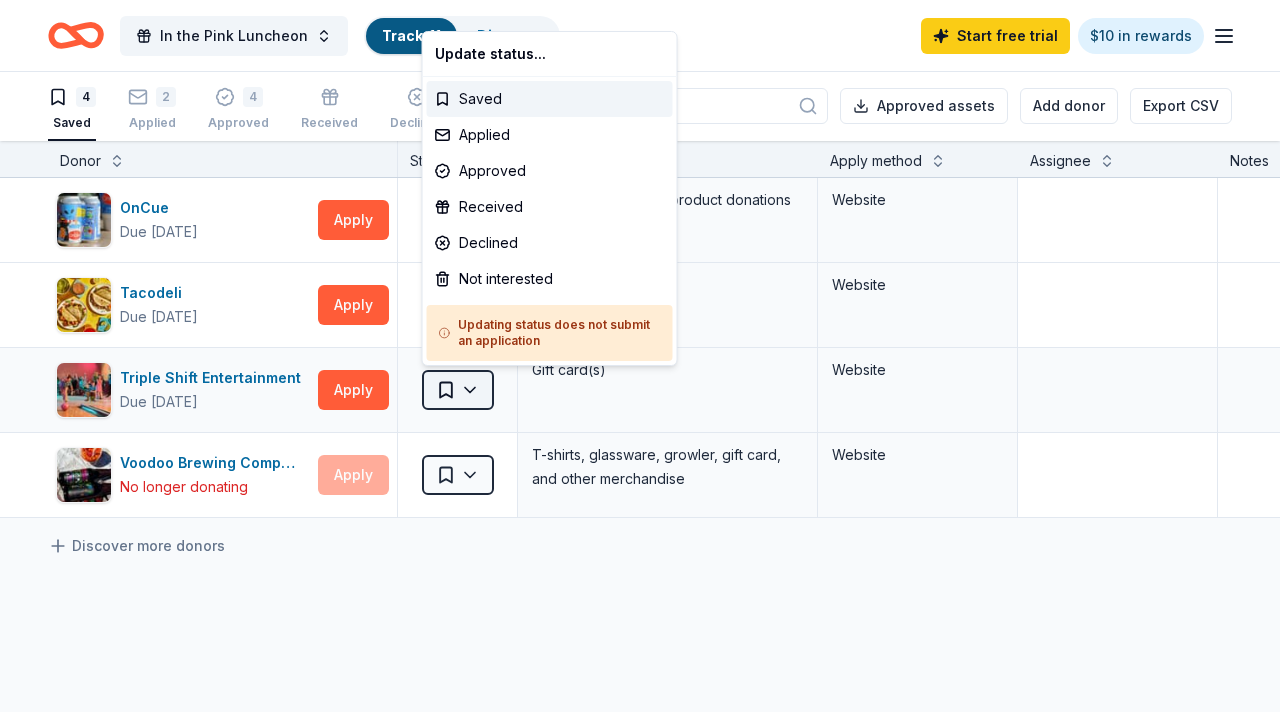 click on "In the Pink Luncheon Track  · 11 Discover Start free  trial $10 in rewards 4 Saved 2 Applied 4 Approved Received Declined Not interested  Approved assets Add donor Export CSV Donor Status Donation Apply method Assignee Notes OnCue Due in 58 days Apply Saved Coupons, gift cards, product donations Website Tacodeli Due in 54 days Apply Saved Food, coupons Website Triple Shift Entertainment Due in 84 days Apply Saved Gift card(s) Website Voodoo Brewing Company No longer donating Apply Saved T-shirts, glassware, growler, gift card, and other merchandise Website   Discover more donors Saved Update status... Saved Applied Approved Received Declined Not interested Updating status does not submit an application" at bounding box center (640, 355) 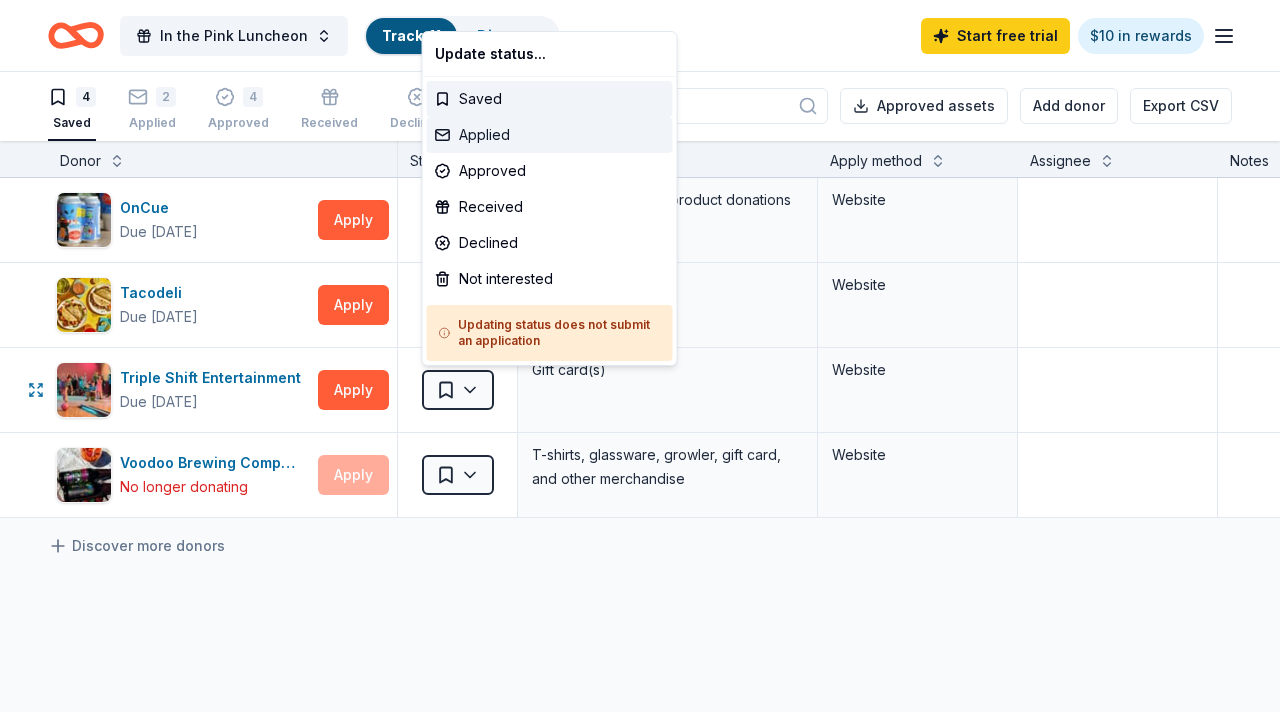 click on "Applied" at bounding box center [550, 135] 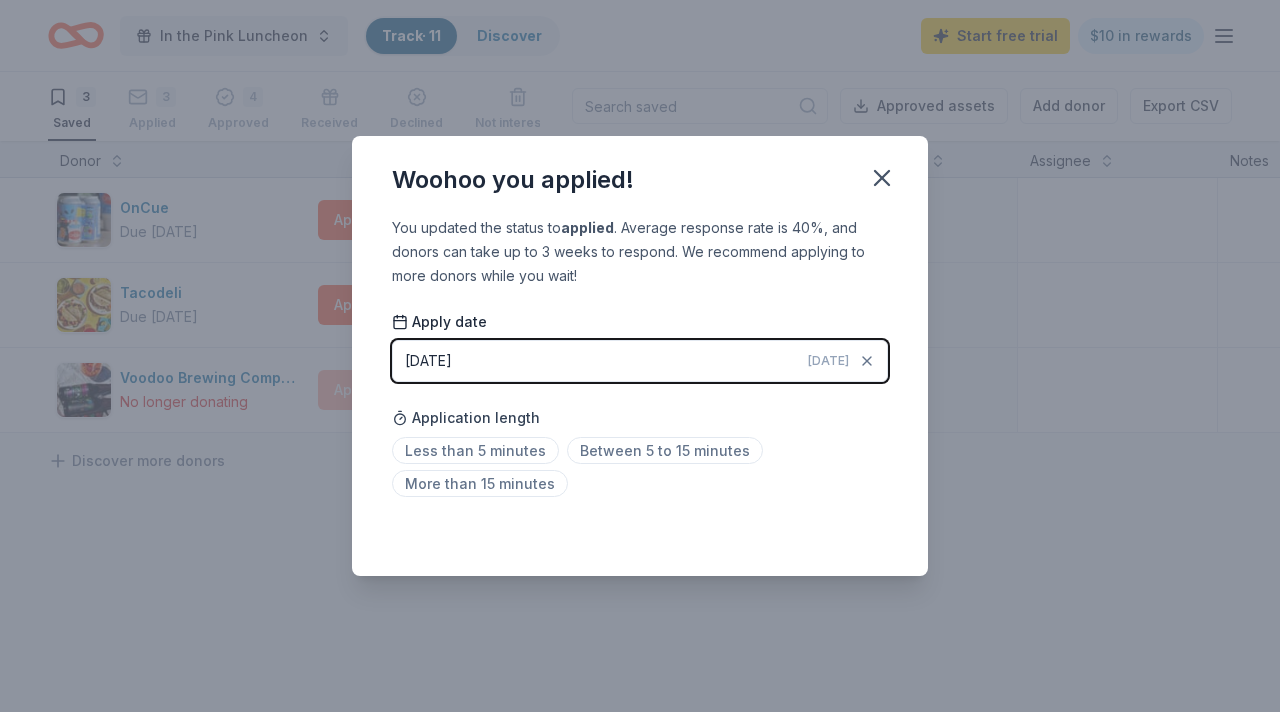 click on "[DATE] [DATE]" at bounding box center [640, 361] 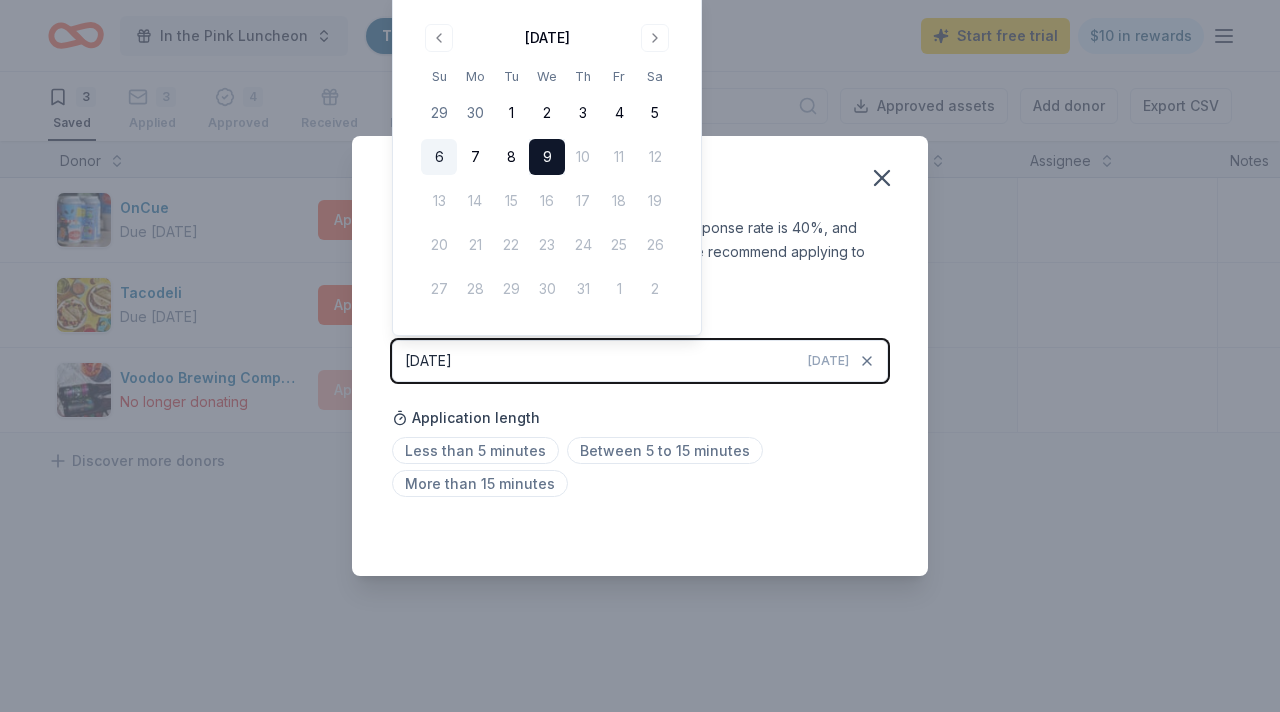 click on "6" at bounding box center [439, 157] 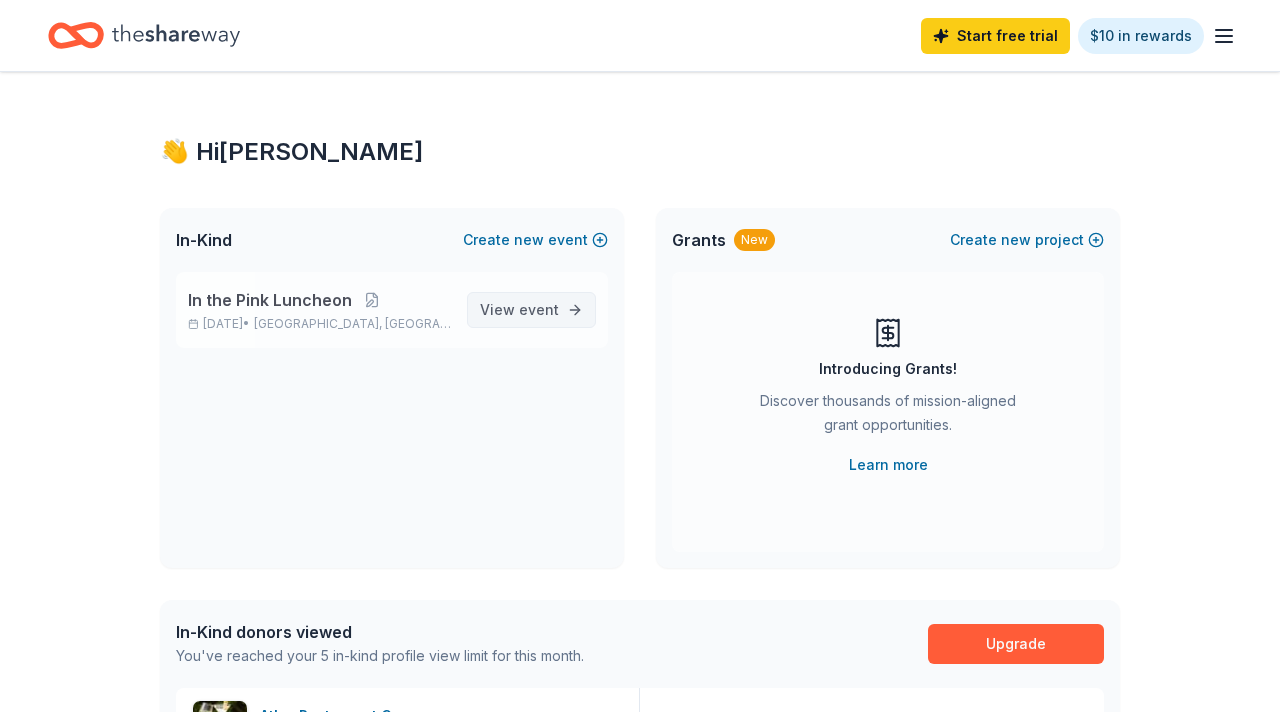 scroll, scrollTop: 0, scrollLeft: 0, axis: both 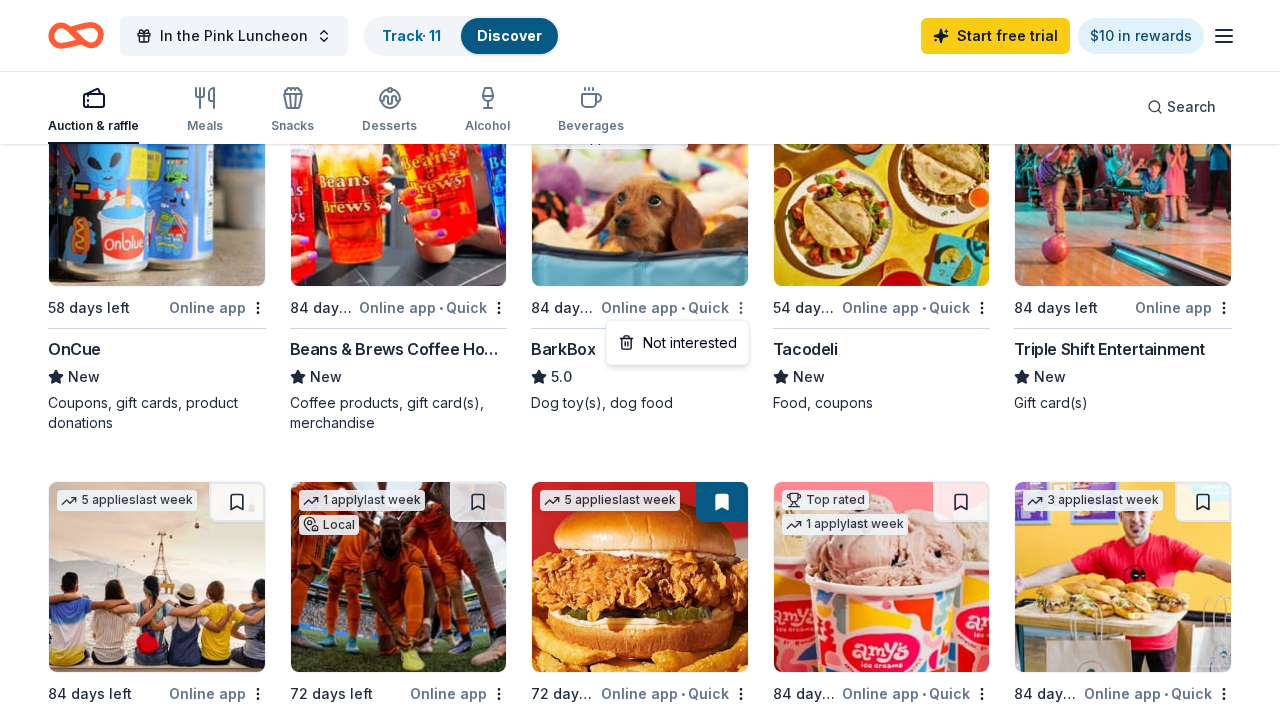 click on "In the Pink Luncheon Track  · 11 Discover Start free  trial $10 in rewards Auction & raffle Meals Snacks Desserts Alcohol Beverages Search 303 results  in  Humble, TX Application deadlines 0  this month 11  in August 65  in September 227  later on... 1   apply  last week Local 72 days left Online app Houston Zoo 5.0 1 family membership certificate, 6 general daytime admission ticket(s) 4   applies  last week 84 days left Online app • Quick Gordon Food Service Store 4.7 Gift card(s) 1   apply  last week Local 93 days left Online app Nice Wines New Certificate for an in-person, guided, educational, wine class  2   applies  last week 84 days left Online app Perry's Steakhouse New Food, gift card(s) Top rated 13   applies  last week 54 days left Online app Kendra Scott 4.7 Jewelry products, home decor products, and Kendra Gives Back event in-store or online (or both!) where 20% of the proceeds will support the cause or people you care about. Local 58 days left Online app OnCue New 84 days left Online app •" at bounding box center (640, -303) 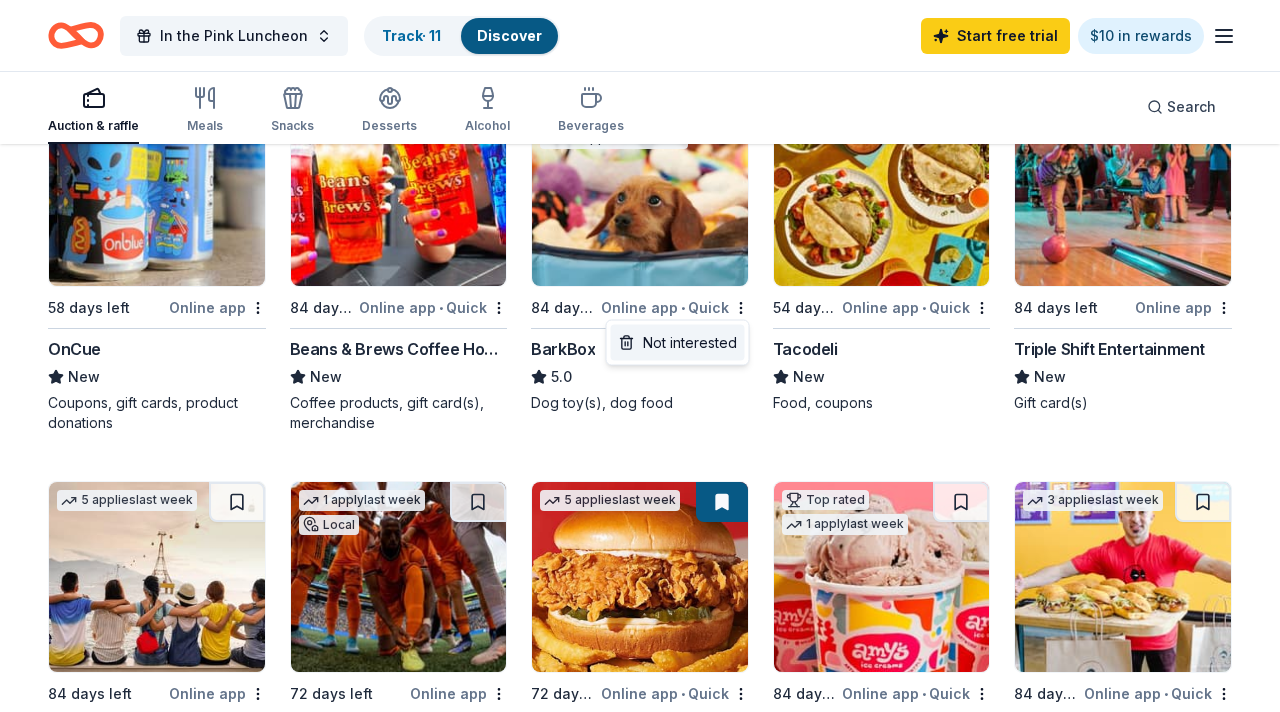 click on "Not interested" at bounding box center [678, 343] 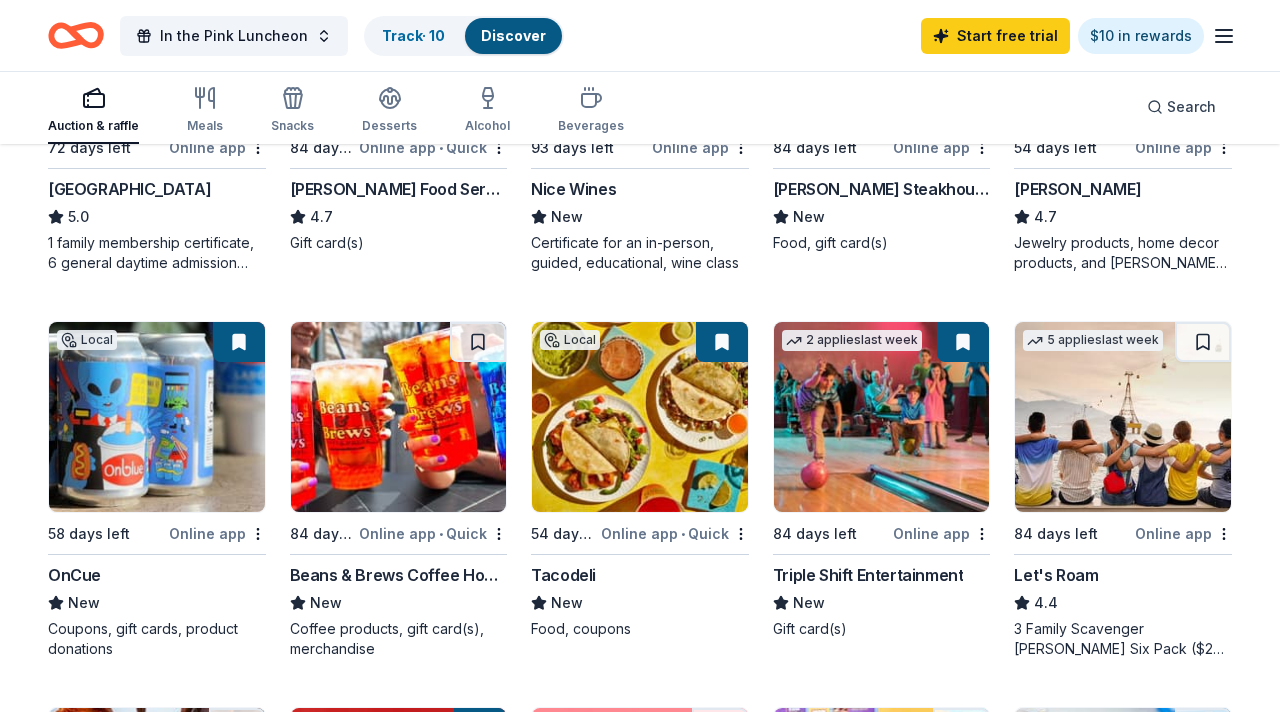 scroll, scrollTop: 438, scrollLeft: 0, axis: vertical 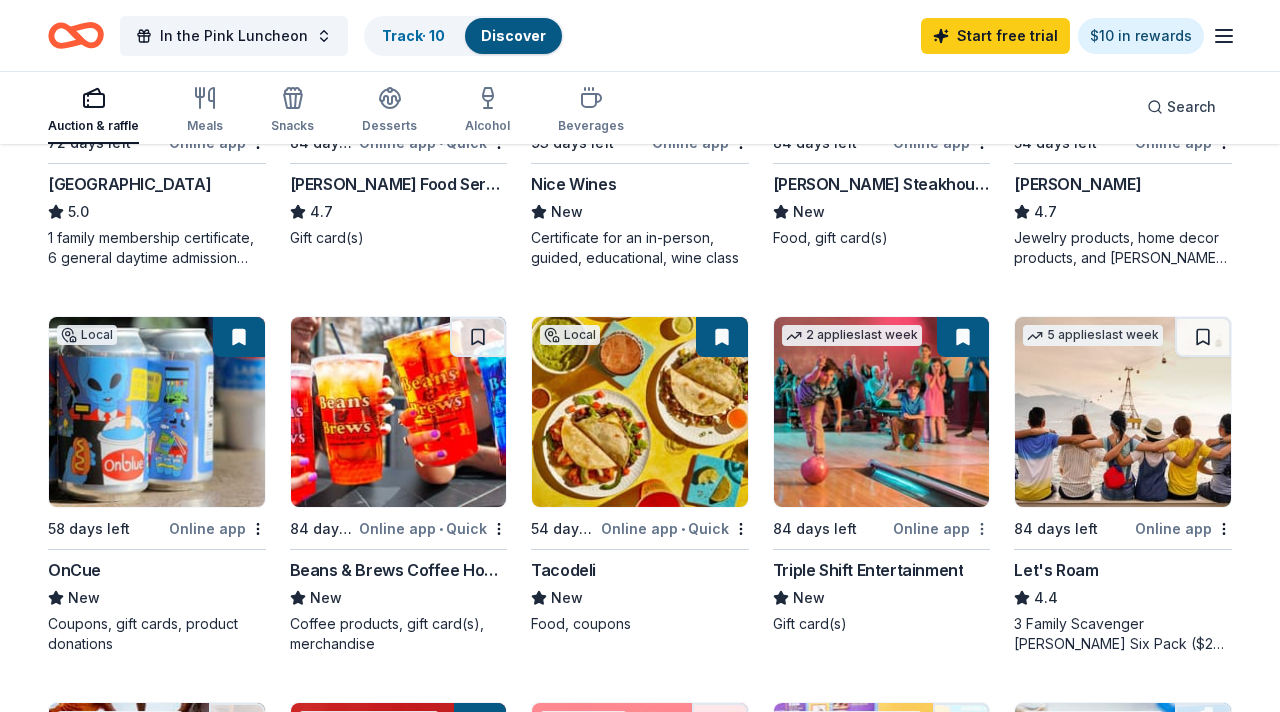 click on "In the Pink Luncheon Track  · 10 Discover Start free  trial $10 in rewards Auction & raffle Meals Snacks Desserts Alcohol Beverages Search 303 results  in  Humble, TX Application deadlines 0  this month 11  in August 65  in September 227  later on... 1   apply  last week Local 72 days left Online app Houston Zoo 5.0 1 family membership certificate, 6 general daytime admission ticket(s) 4   applies  last week 84 days left Online app • Quick Gordon Food Service Store 4.7 Gift card(s) 1   apply  last week Local 93 days left Online app Nice Wines New Certificate for an in-person, guided, educational, wine class  2   applies  last week 84 days left Online app Perry's Steakhouse New Food, gift card(s) Top rated 13   applies  last week 54 days left Online app Kendra Scott 4.7 Jewelry products, home decor products, and Kendra Gives Back event in-store or online (or both!) where 20% of the proceeds will support the cause or people you care about. Local 58 days left Online app OnCue New 84 days left Online app • 2" at bounding box center [640, -82] 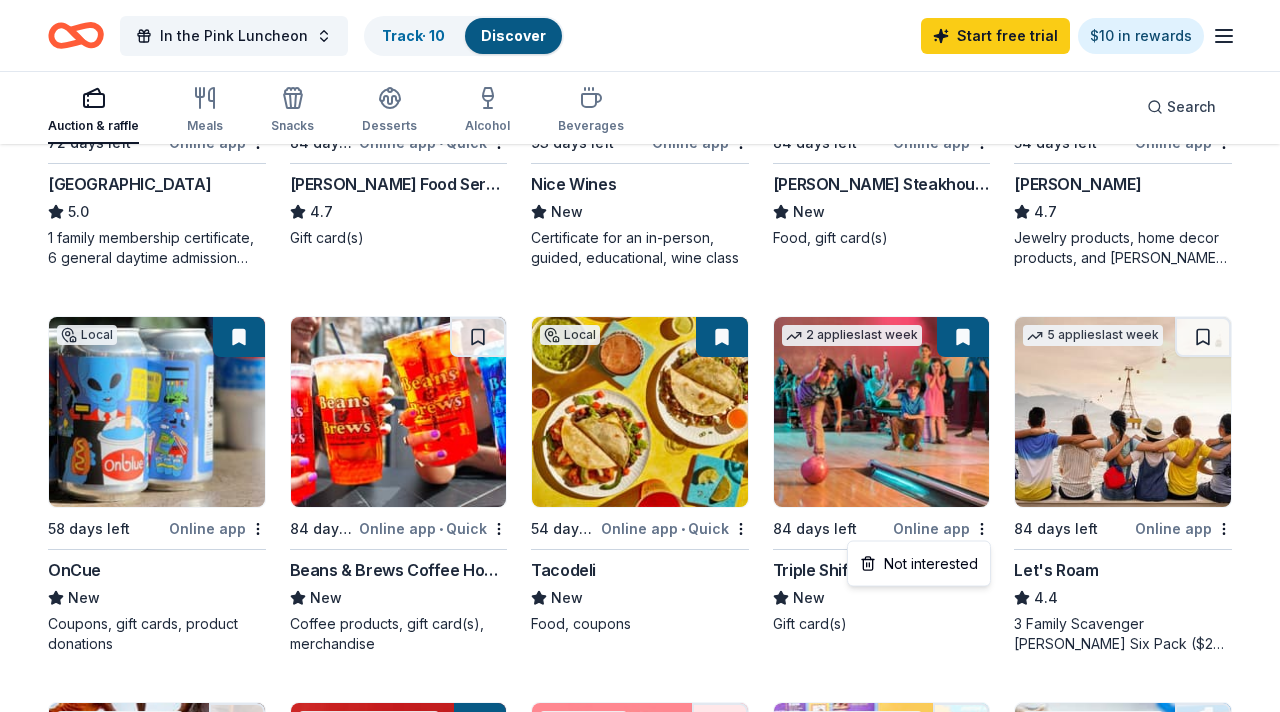 click on "In the Pink Luncheon Track  · 10 Discover Start free  trial $10 in rewards Auction & raffle Meals Snacks Desserts Alcohol Beverages Search 303 results  in  Humble, TX Application deadlines 0  this month 11  in August 65  in September 227  later on... 1   apply  last week Local 72 days left Online app Houston Zoo 5.0 1 family membership certificate, 6 general daytime admission ticket(s) 4   applies  last week 84 days left Online app • Quick Gordon Food Service Store 4.7 Gift card(s) 1   apply  last week Local 93 days left Online app Nice Wines New Certificate for an in-person, guided, educational, wine class  2   applies  last week 84 days left Online app Perry's Steakhouse New Food, gift card(s) Top rated 13   applies  last week 54 days left Online app Kendra Scott 4.7 Jewelry products, home decor products, and Kendra Gives Back event in-store or online (or both!) where 20% of the proceeds will support the cause or people you care about. Local 58 days left Online app OnCue New 84 days left Online app • 2" at bounding box center [640, -82] 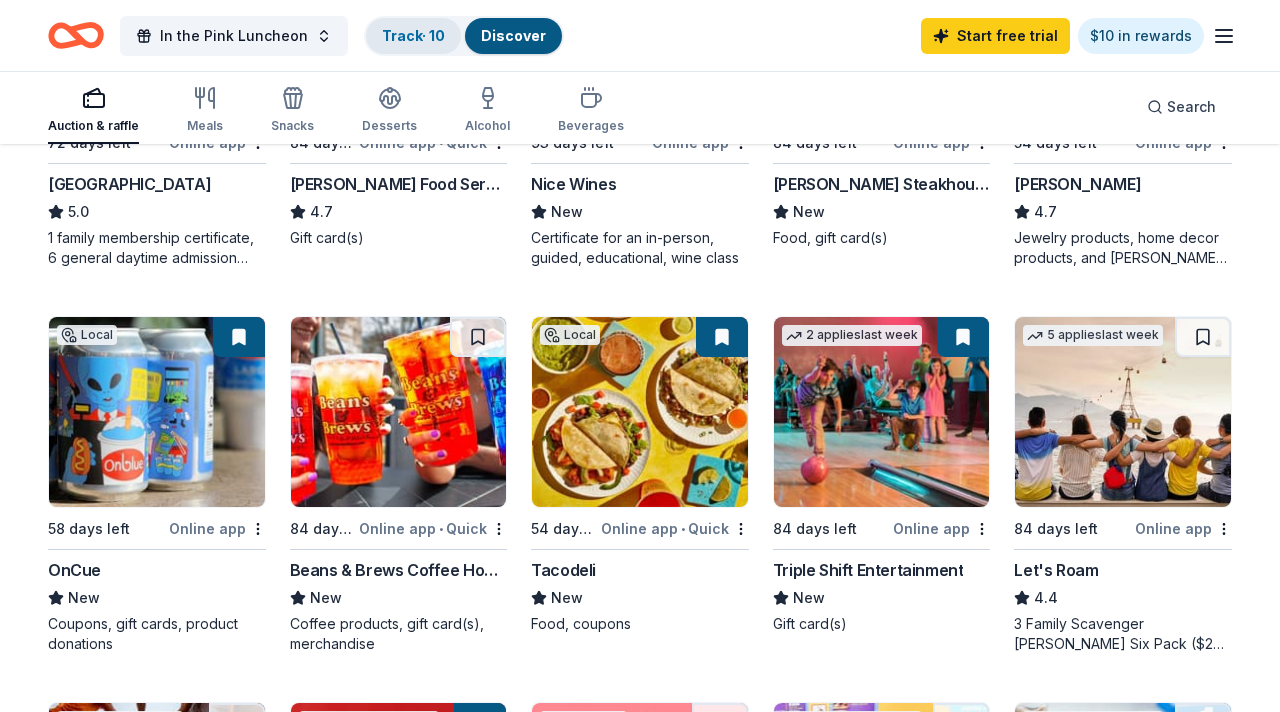 click on "Track  · 10" at bounding box center (413, 35) 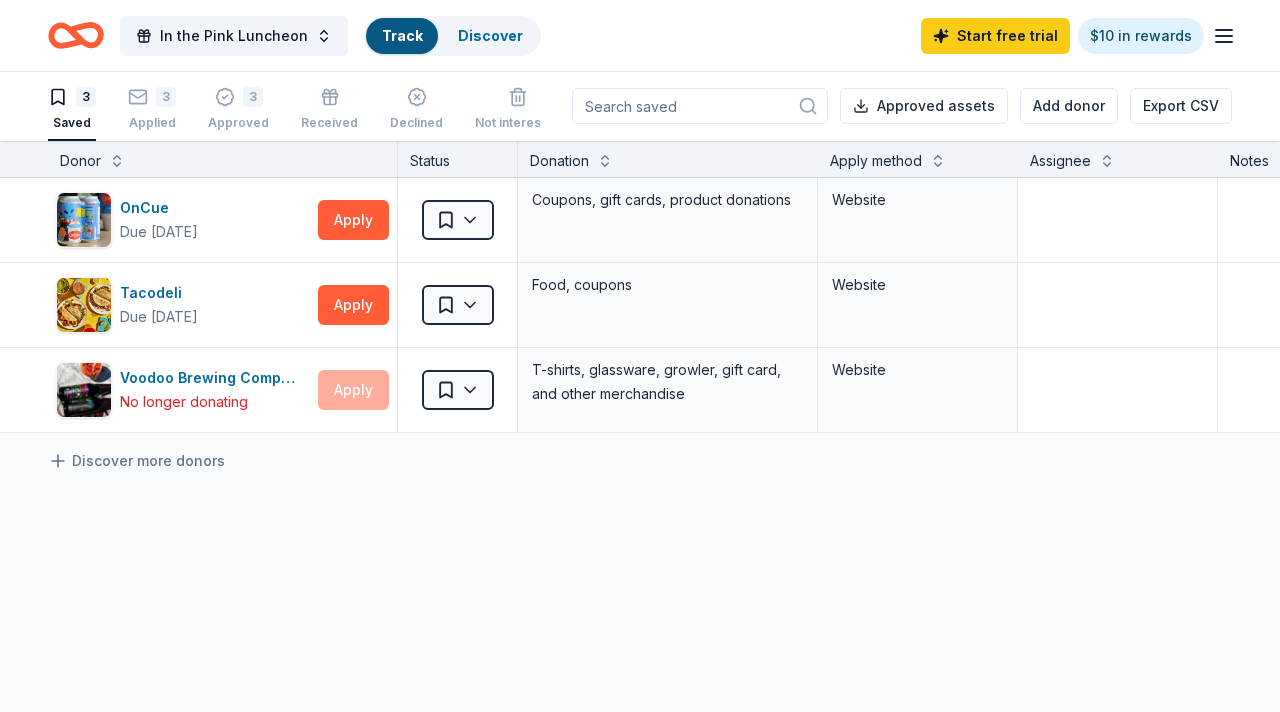 scroll, scrollTop: 1, scrollLeft: 0, axis: vertical 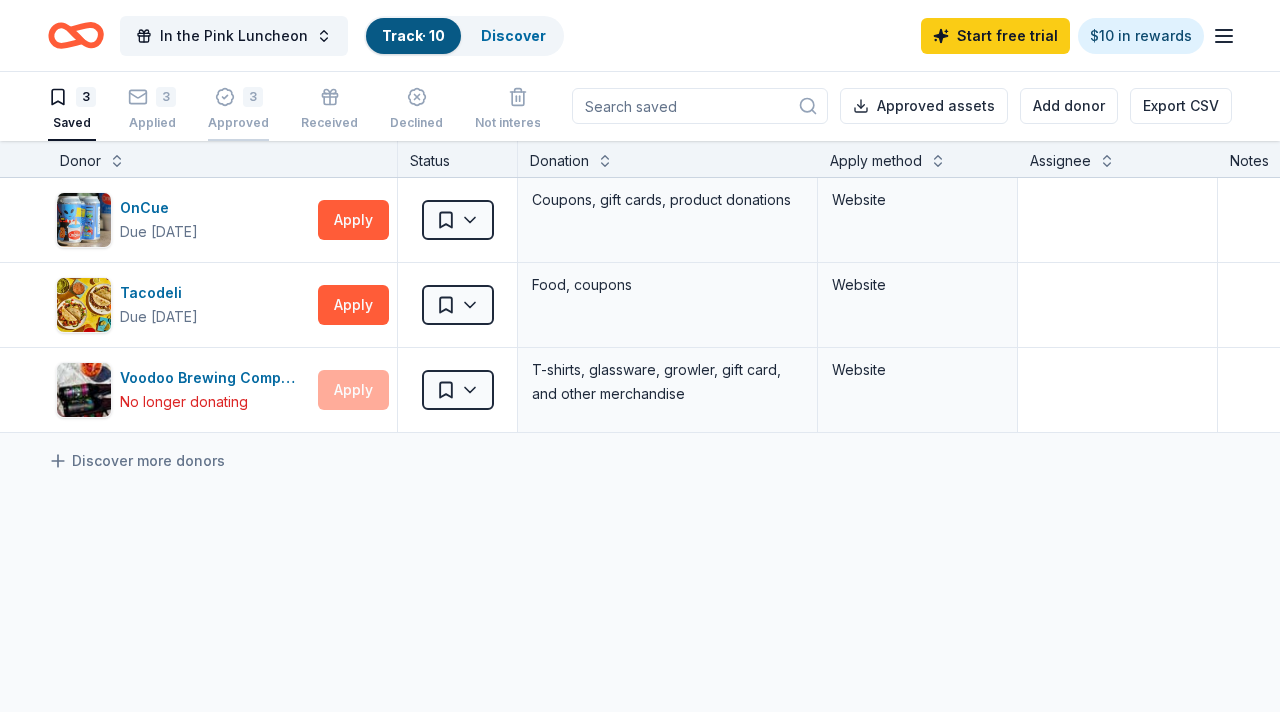 click 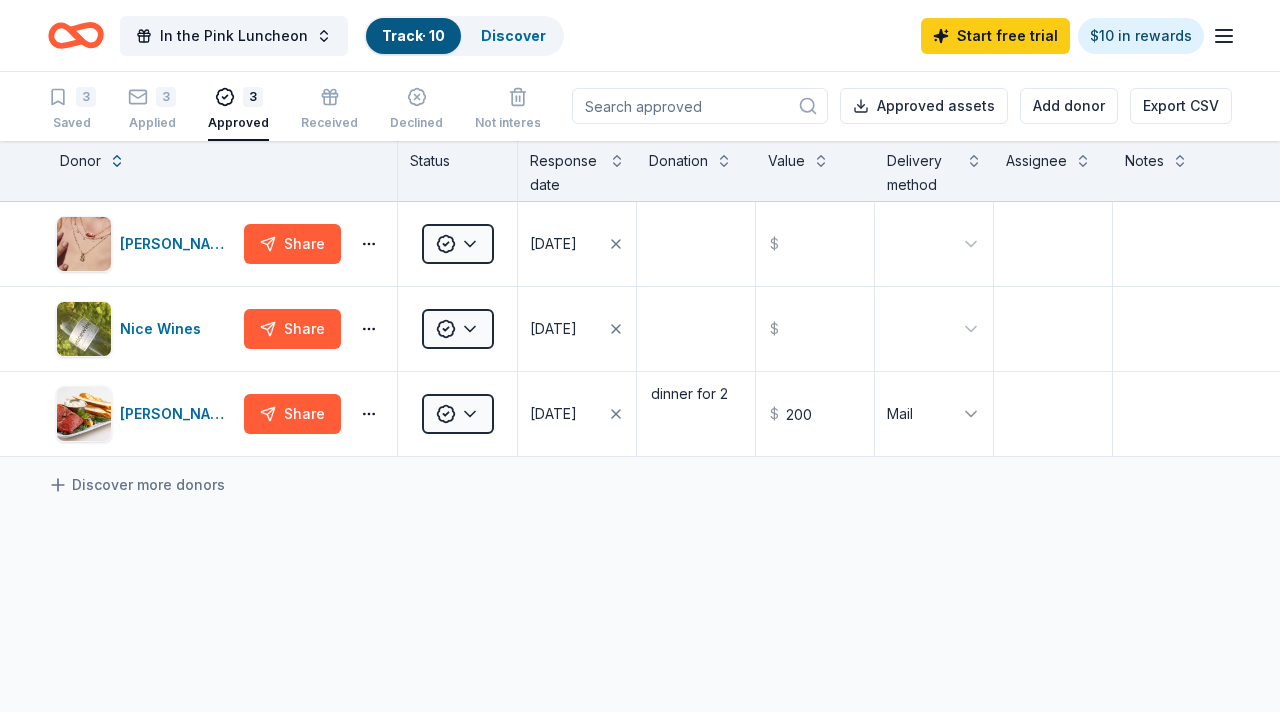 scroll, scrollTop: 0, scrollLeft: 0, axis: both 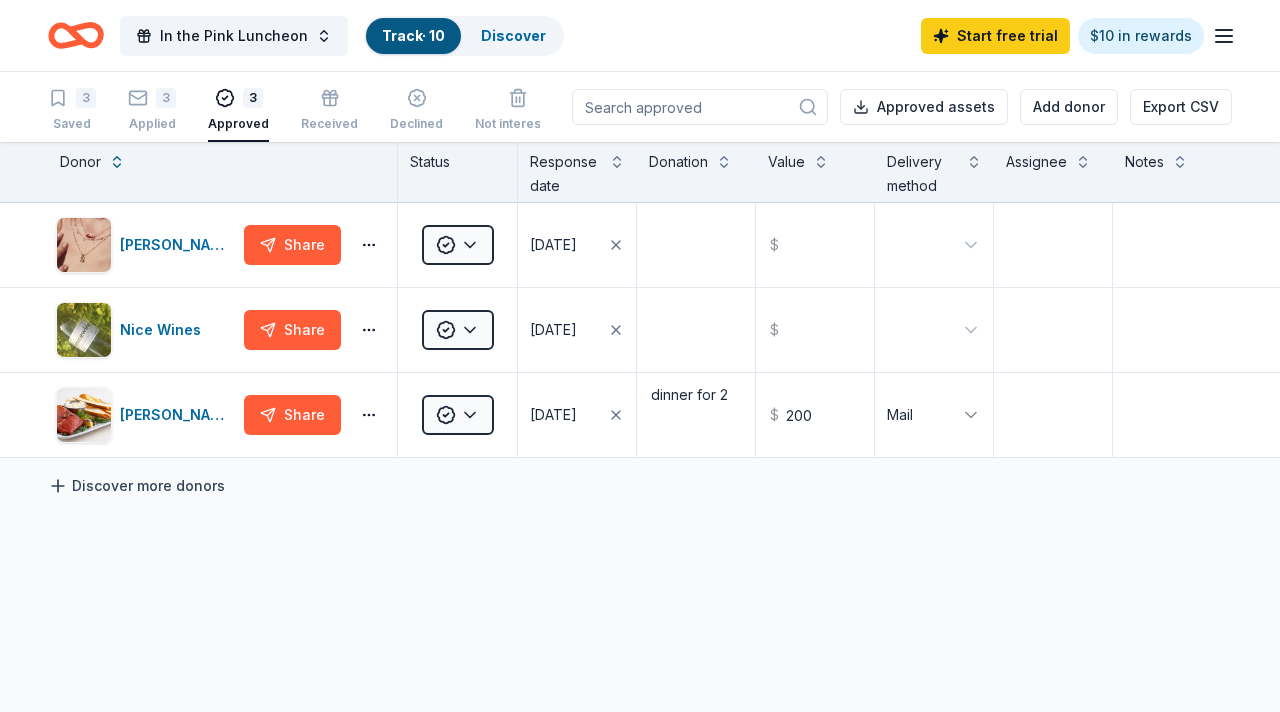click on "Discover more donors" at bounding box center [136, 486] 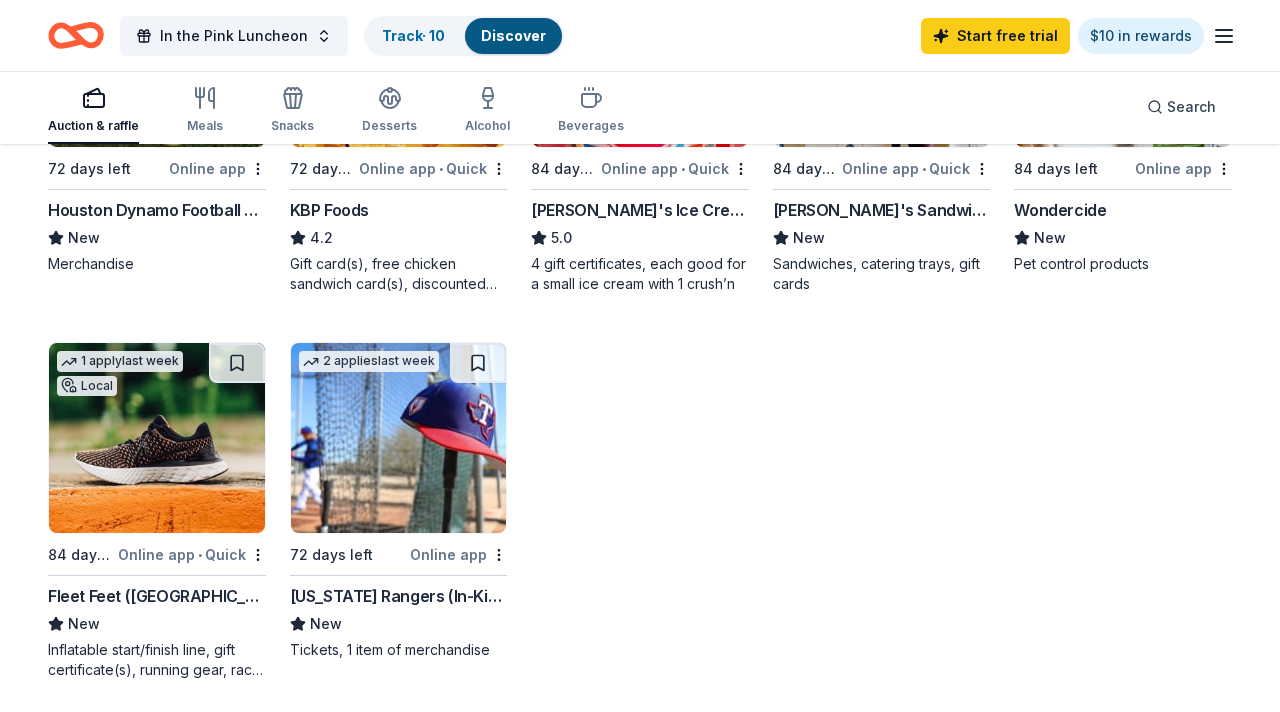 scroll, scrollTop: 1187, scrollLeft: 0, axis: vertical 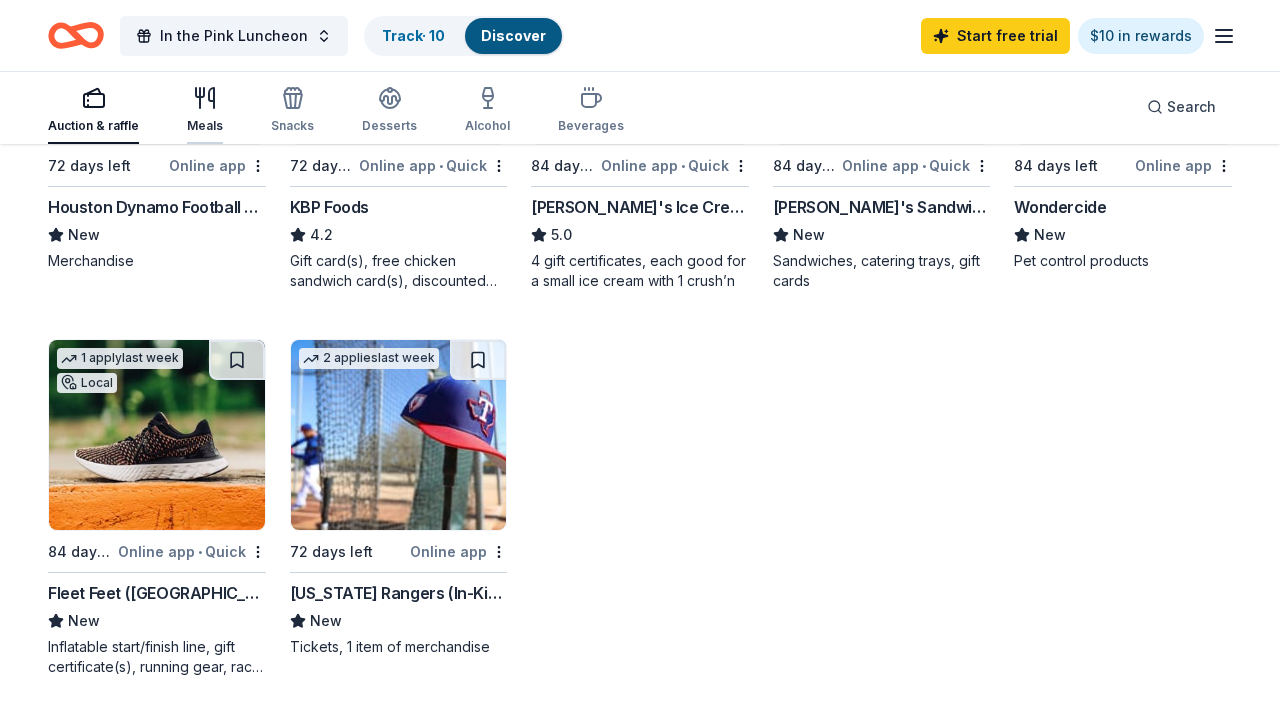 click 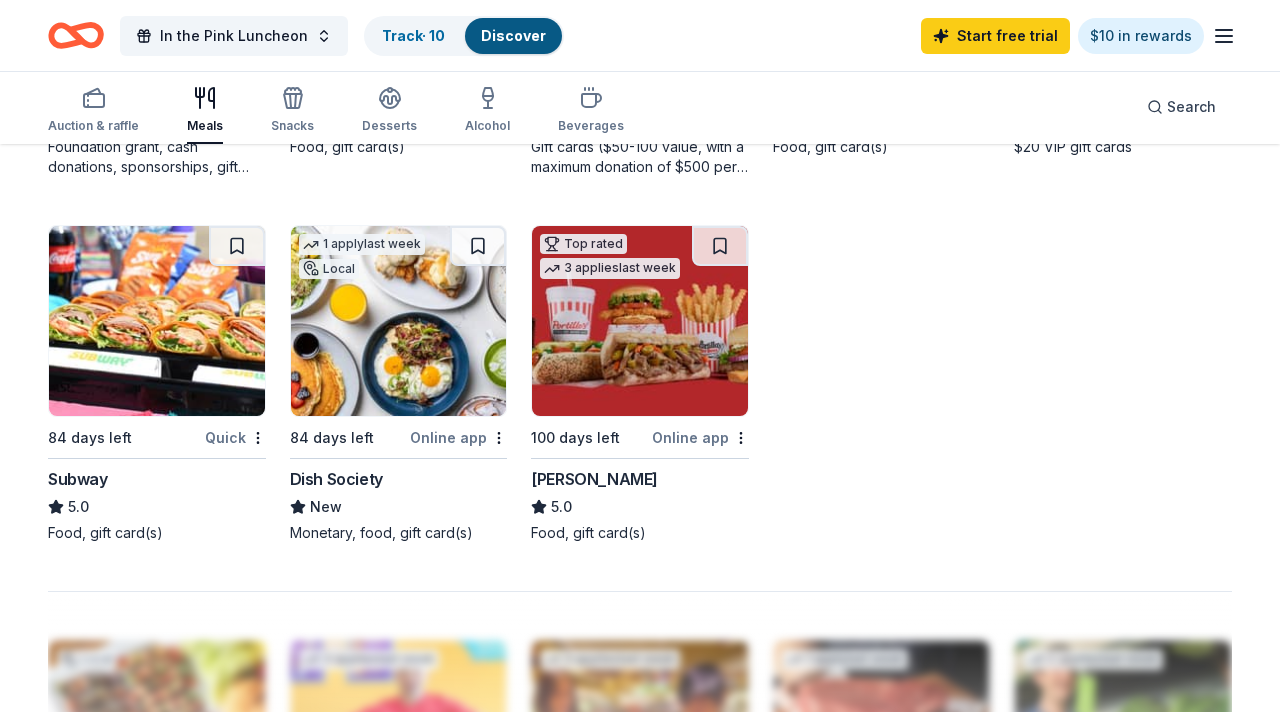 scroll, scrollTop: 1311, scrollLeft: 0, axis: vertical 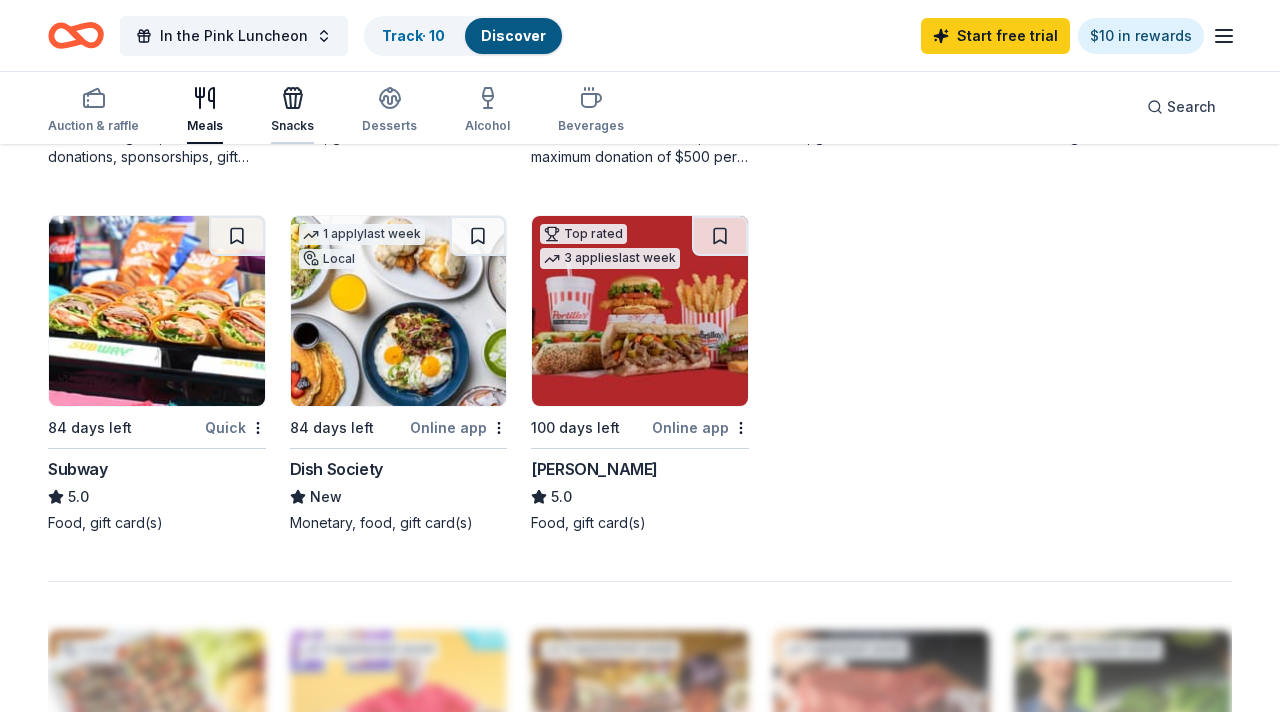 click 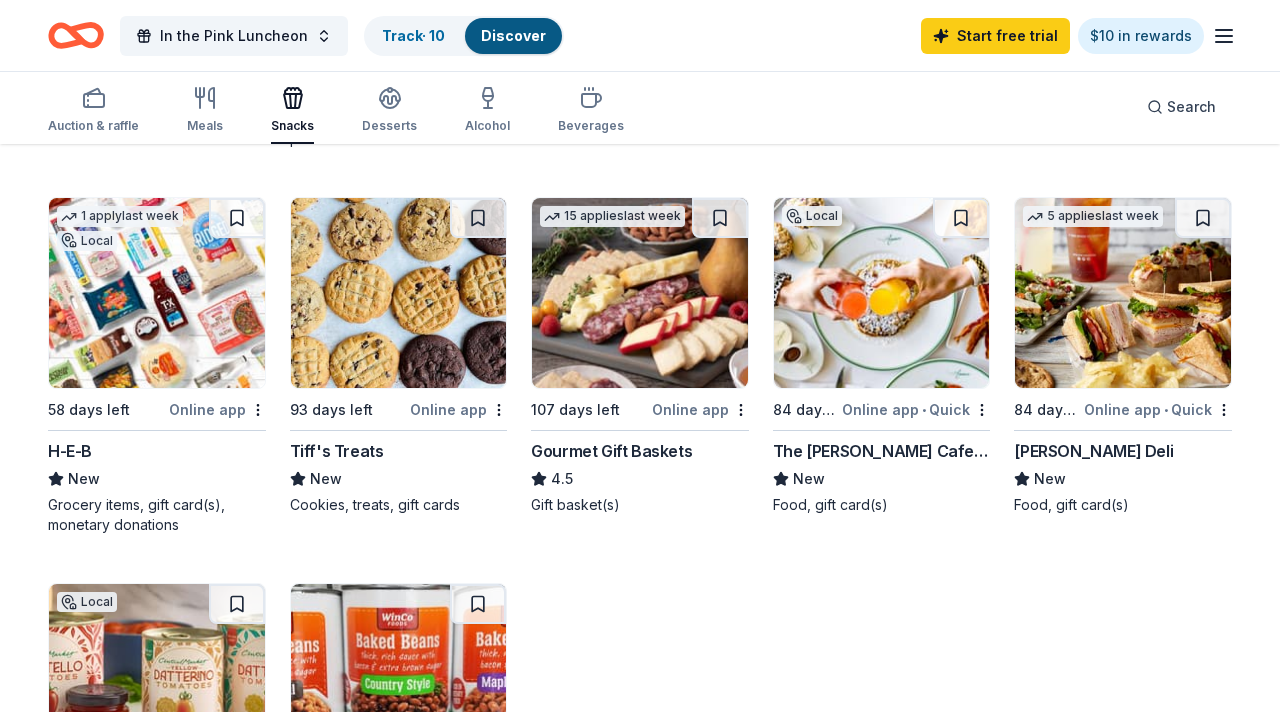 scroll, scrollTop: 945, scrollLeft: 0, axis: vertical 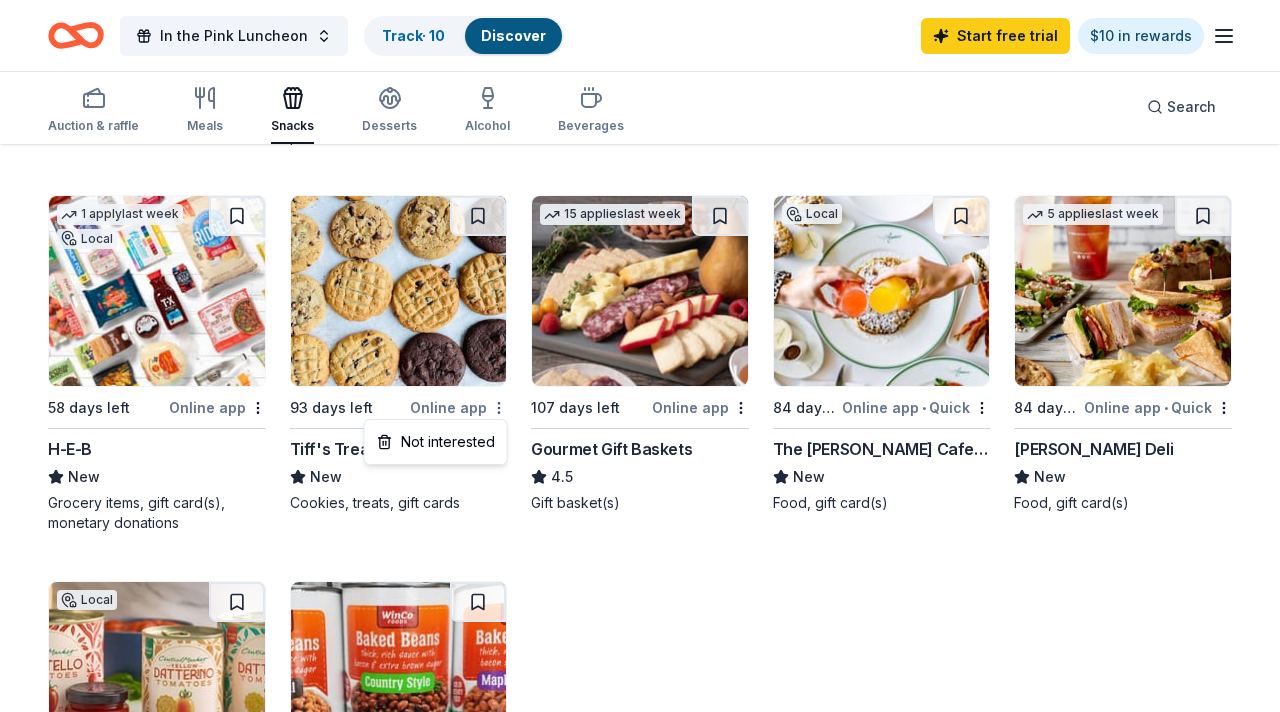 click on "In the Pink Luncheon Track  · 10 Discover Start free  trial $10 in rewards Auction & raffle Meals Snacks Desserts Alcohol Beverages Search 75 results  in  Humble, TX Application deadlines 0  this month 1  in August 10  in September 64  later on... Local 58 days left Online app Phoenicia Foods New Food, gift card(s) 4   applies  last week 84 days left Online app • Quick Gordon Food Service Store 4.7 Gift card(s) 10   applies  last week 84 days left Online app • Quick Freddy's Frozen Custard & Steakburgers 4.6 Gift basket(s), gift card(s), food Local 86 days left Online app Jimmy Changas New Gift cards, food, gift basket 3   applies  last week 84 days left Online app • Quick Ike's Sandwiches New Sandwiches, catering trays, gift cards 5   applies  last week 93 days left Online app • Quick Bobo's Bakery 5.0 Baked goods  3   applies  last week 72 days left Online app Safeway New Gift card(s), Safeway grocery products Local 84 days left Online app • Quick Mia's Table New Food, gift card(s) Top rated 3" at bounding box center (640, -589) 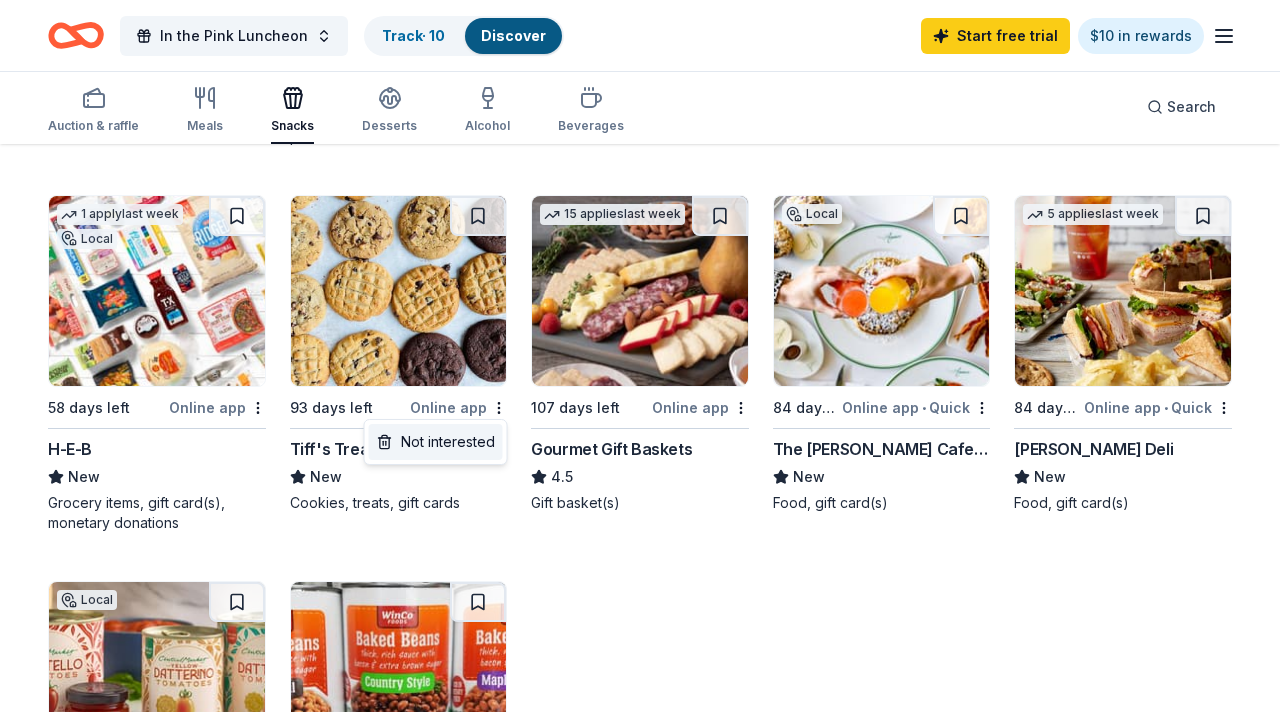 click on "Not interested" at bounding box center [436, 442] 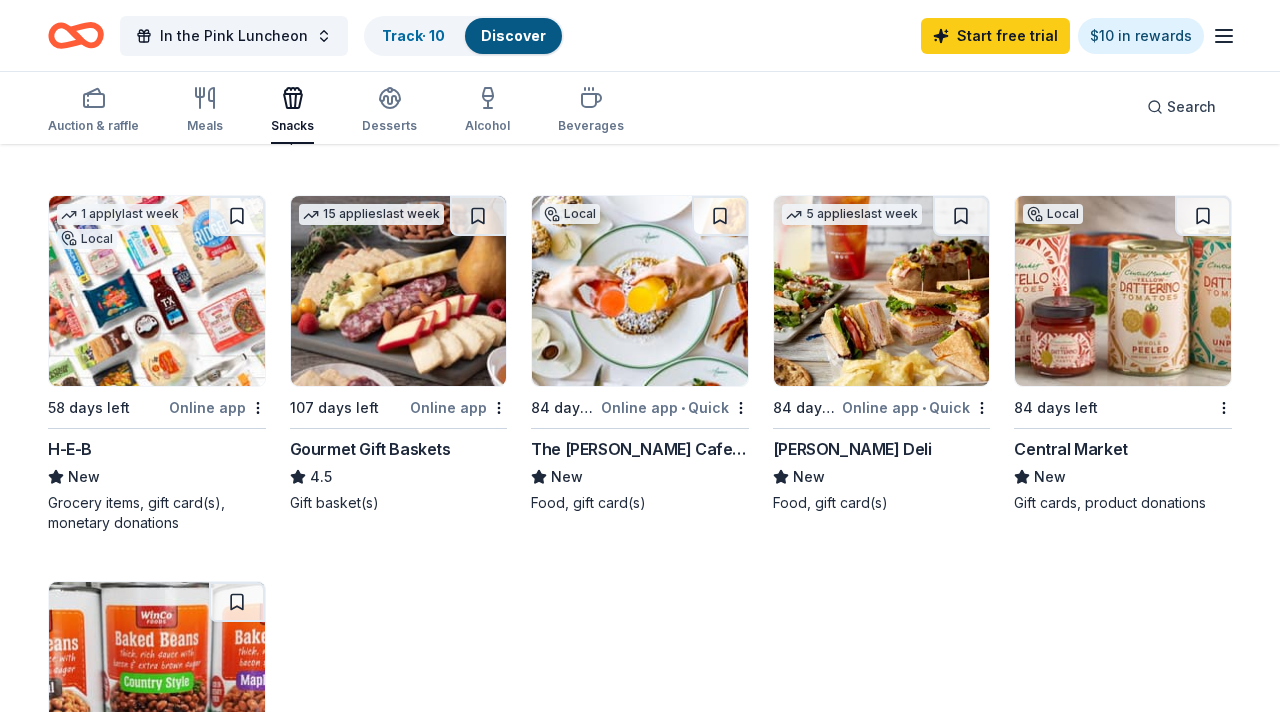 click on "Local 58 days left Online app Phoenicia Foods New Food, gift card(s) 4   applies  last week 84 days left Online app • Quick Gordon Food Service Store 4.7 Gift card(s) 10   applies  last week 84 days left Online app • Quick Freddy's Frozen Custard & Steakburgers 4.6 Gift basket(s), gift card(s), food Local 86 days left Online app Jimmy Changas New Gift cards, food, gift basket 3   applies  last week 84 days left Online app • Quick Ike's Sandwiches New Sandwiches, catering trays, gift cards 5   applies  last week 93 days left Online app • Quick Bobo's Bakery 5.0 Baked goods  3   applies  last week 72 days left Online app Safeway New Gift card(s), Safeway grocery products Local 84 days left Online app • Quick Mia's Table New Food, gift card(s) Top rated 3   applies  last week 86 days left Online app • Quick Abuelo's  5.0 $20 VIP gift cards 14   applies  last week 84 days left Online app Termini Brothers Bakery New Gift cards, product donations 1   apply  last week Local 58 days left Online app H-E-B" at bounding box center [640, 161] 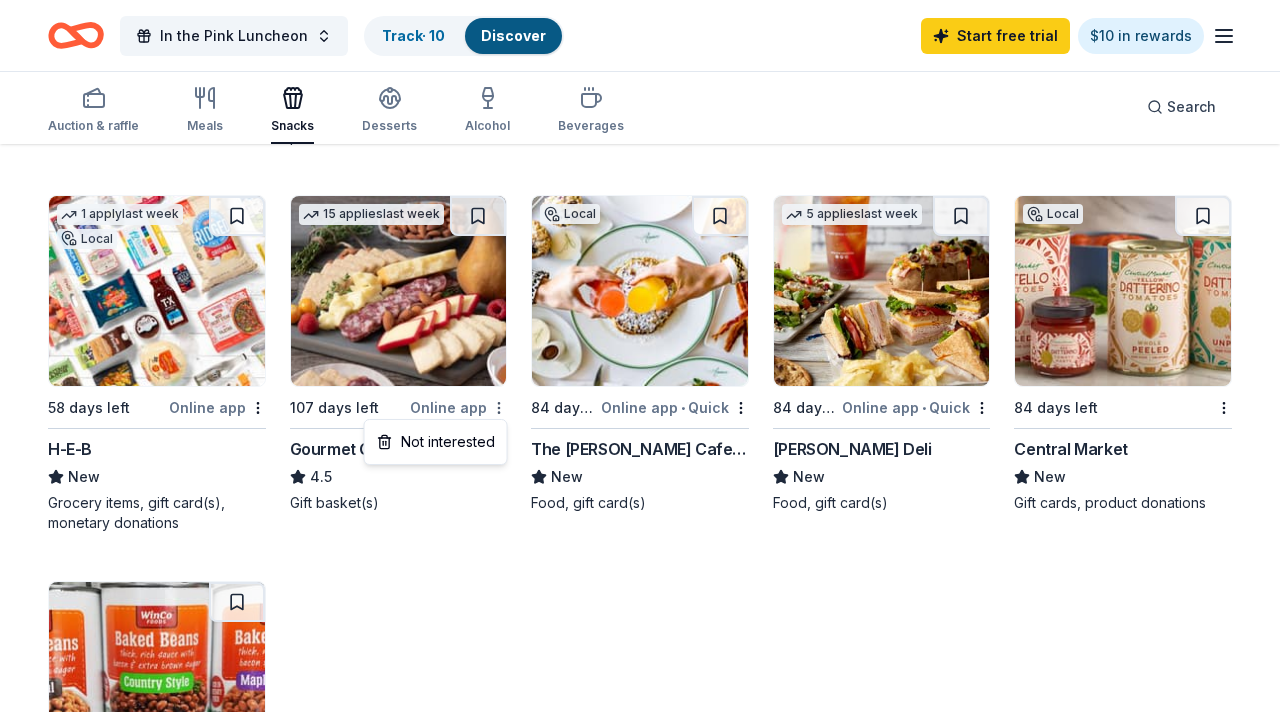 click on "In the Pink Luncheon Track  · 10 Discover Start free  trial $10 in rewards Auction & raffle Meals Snacks Desserts Alcohol Beverages Search 75 results  in  Humble, TX Application deadlines 0  this month 1  in August 10  in September 64  later on... Local 58 days left Online app Phoenicia Foods New Food, gift card(s) 4   applies  last week 84 days left Online app • Quick Gordon Food Service Store 4.7 Gift card(s) 10   applies  last week 84 days left Online app • Quick Freddy's Frozen Custard & Steakburgers 4.6 Gift basket(s), gift card(s), food Local 86 days left Online app Jimmy Changas New Gift cards, food, gift basket 3   applies  last week 84 days left Online app • Quick Ike's Sandwiches New Sandwiches, catering trays, gift cards 5   applies  last week 93 days left Online app • Quick Bobo's Bakery 5.0 Baked goods  3   applies  last week 72 days left Online app Safeway New Gift card(s), Safeway grocery products Local 84 days left Online app • Quick Mia's Table New Food, gift card(s) Top rated 3" at bounding box center [640, -589] 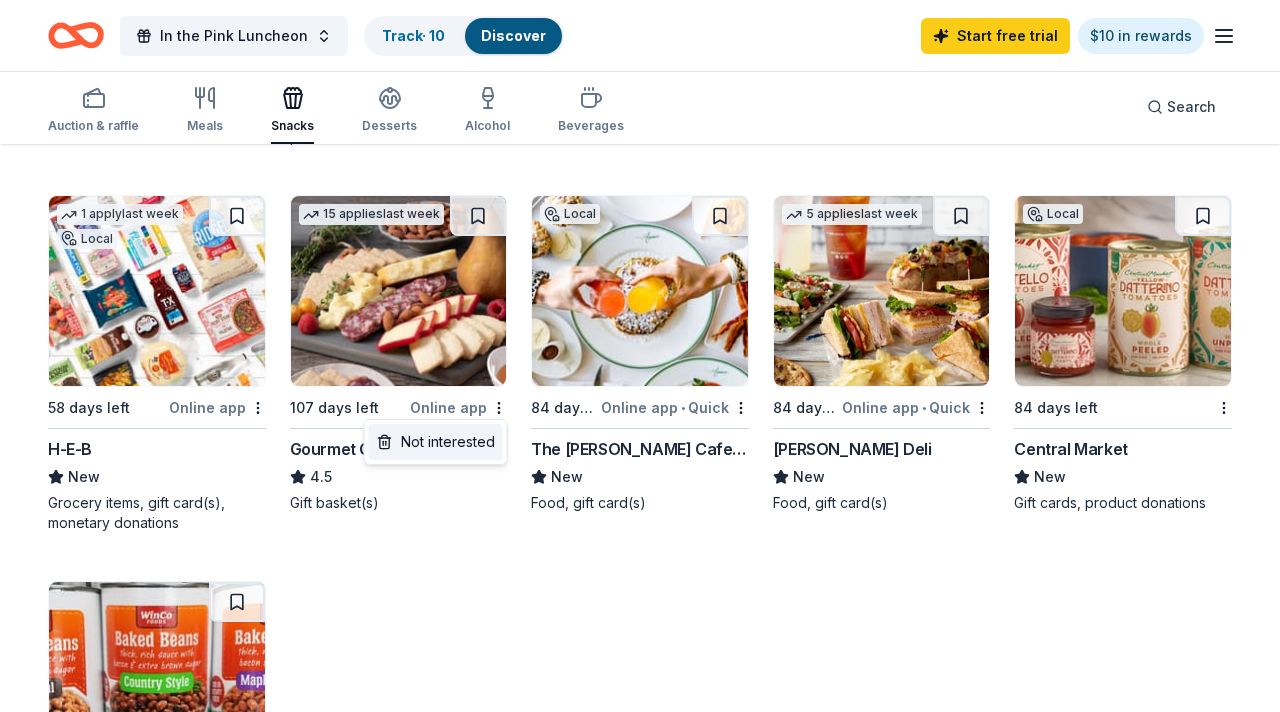 click on "Not interested" at bounding box center (436, 442) 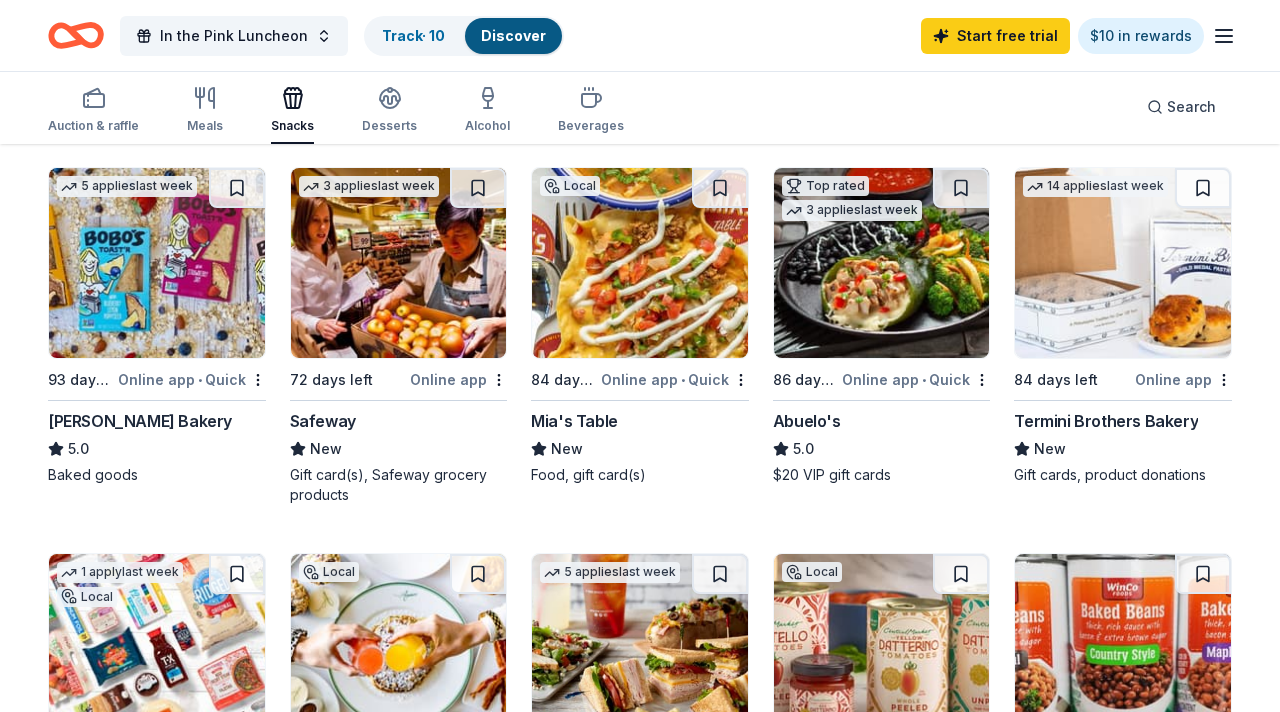 scroll, scrollTop: 583, scrollLeft: 0, axis: vertical 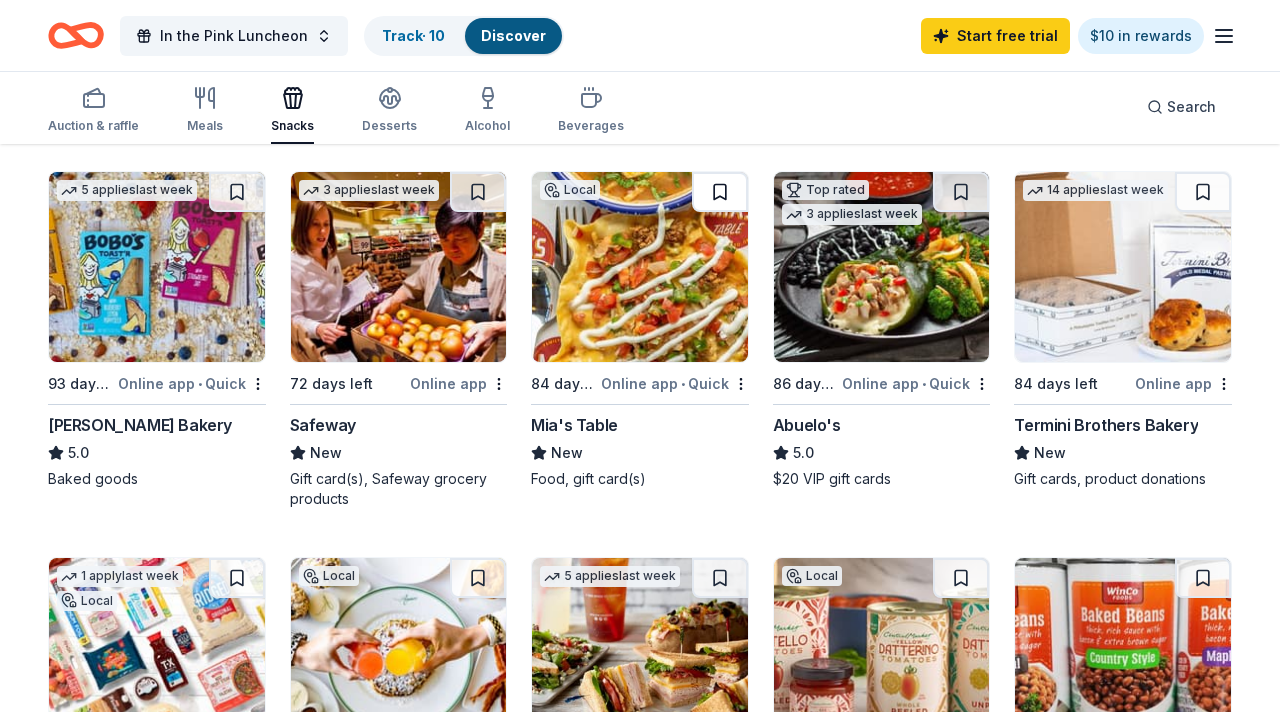 click at bounding box center (720, 192) 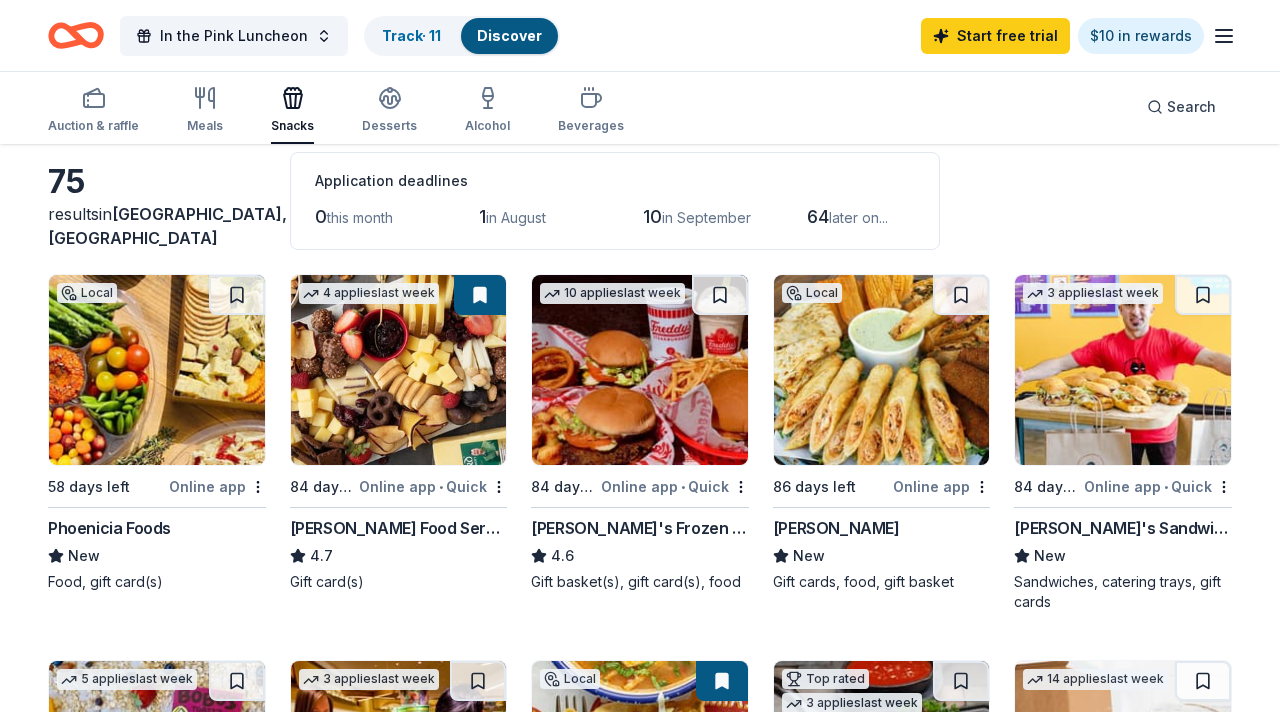scroll, scrollTop: 0, scrollLeft: 0, axis: both 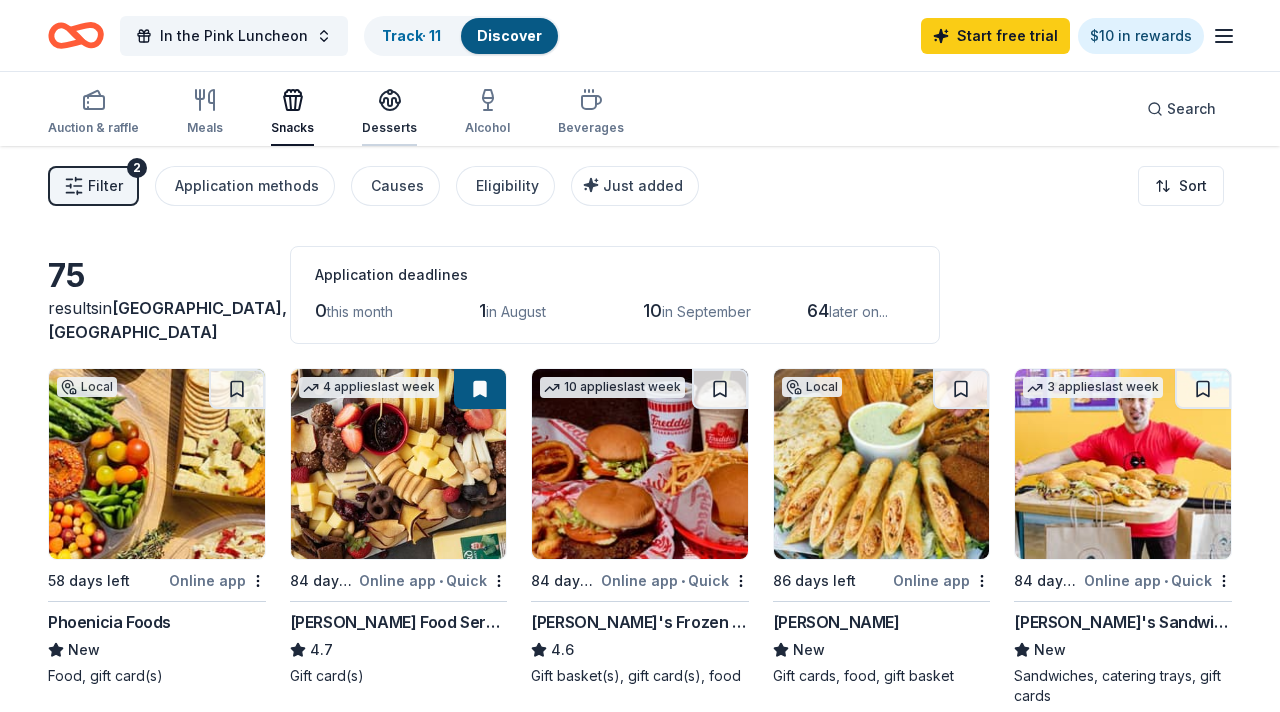 click 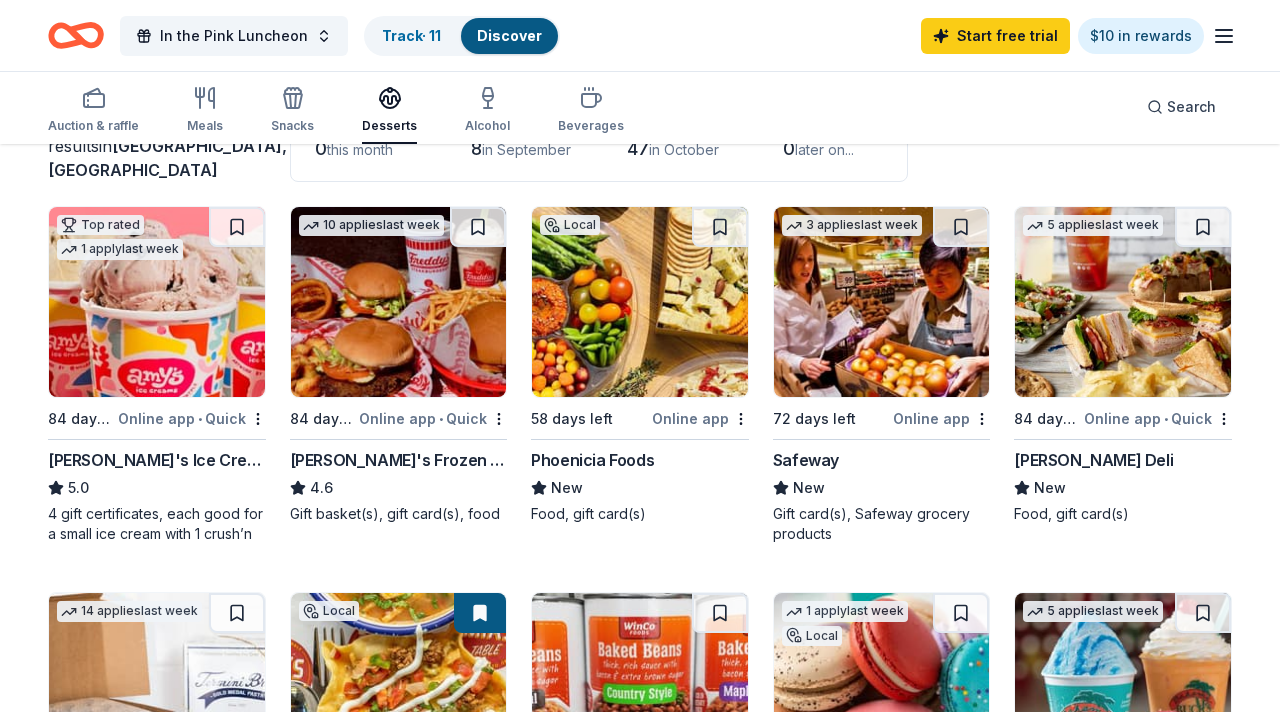 scroll, scrollTop: 187, scrollLeft: 0, axis: vertical 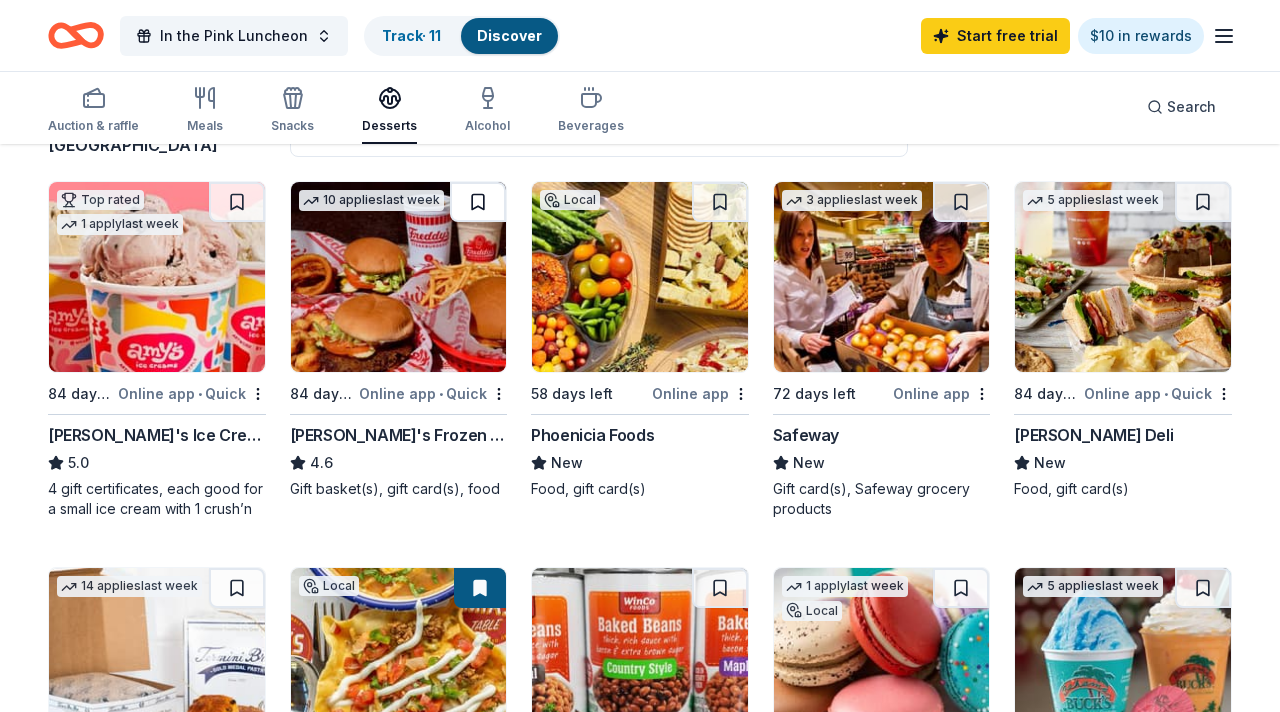 click at bounding box center [478, 202] 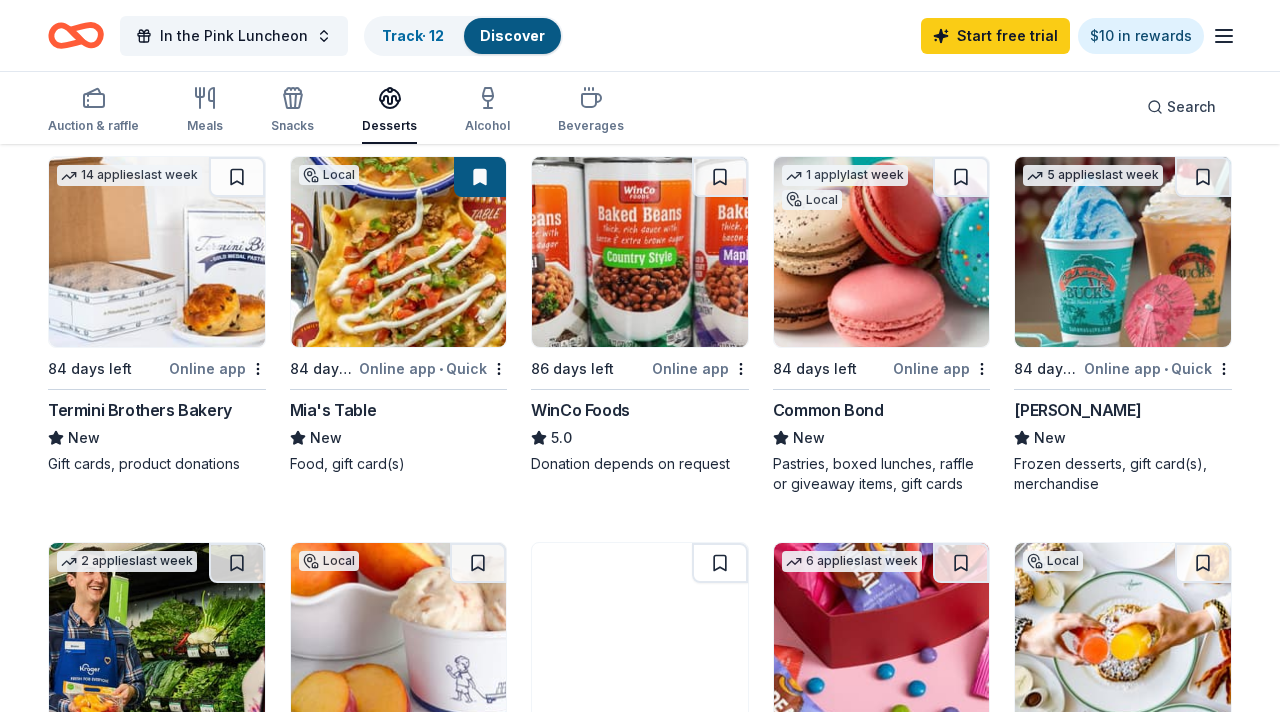 scroll, scrollTop: 596, scrollLeft: 0, axis: vertical 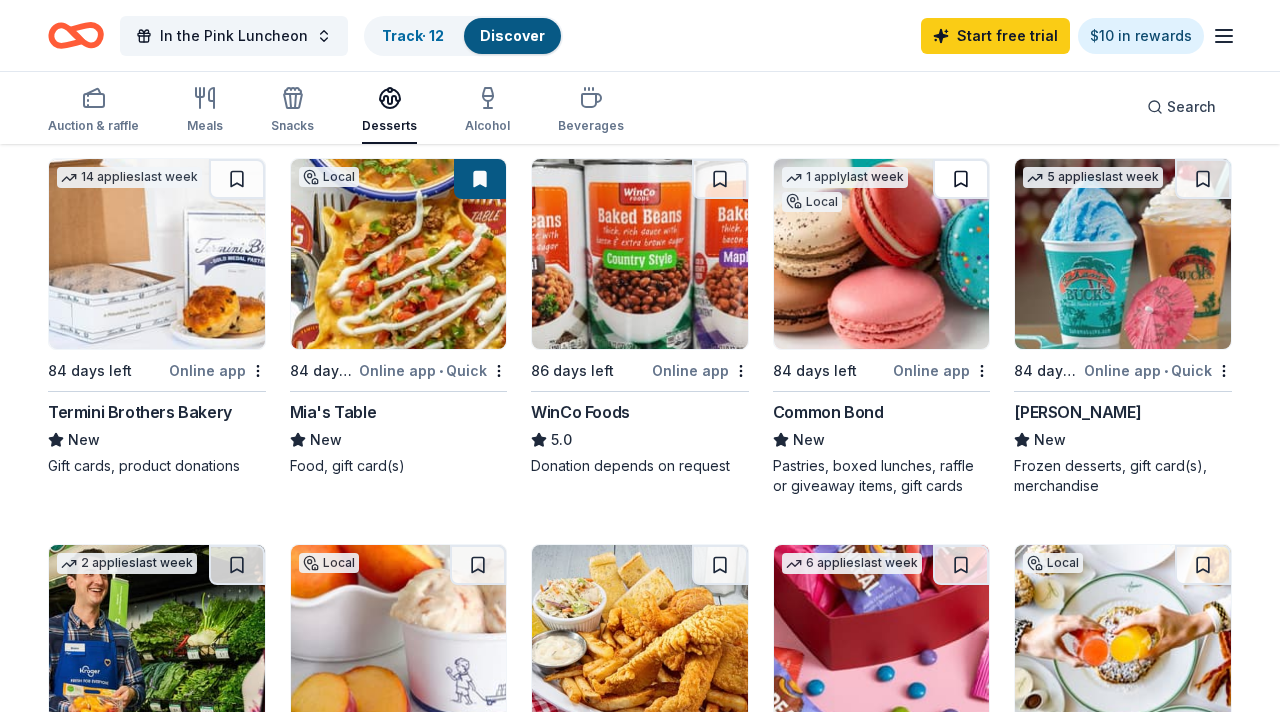 click at bounding box center (961, 179) 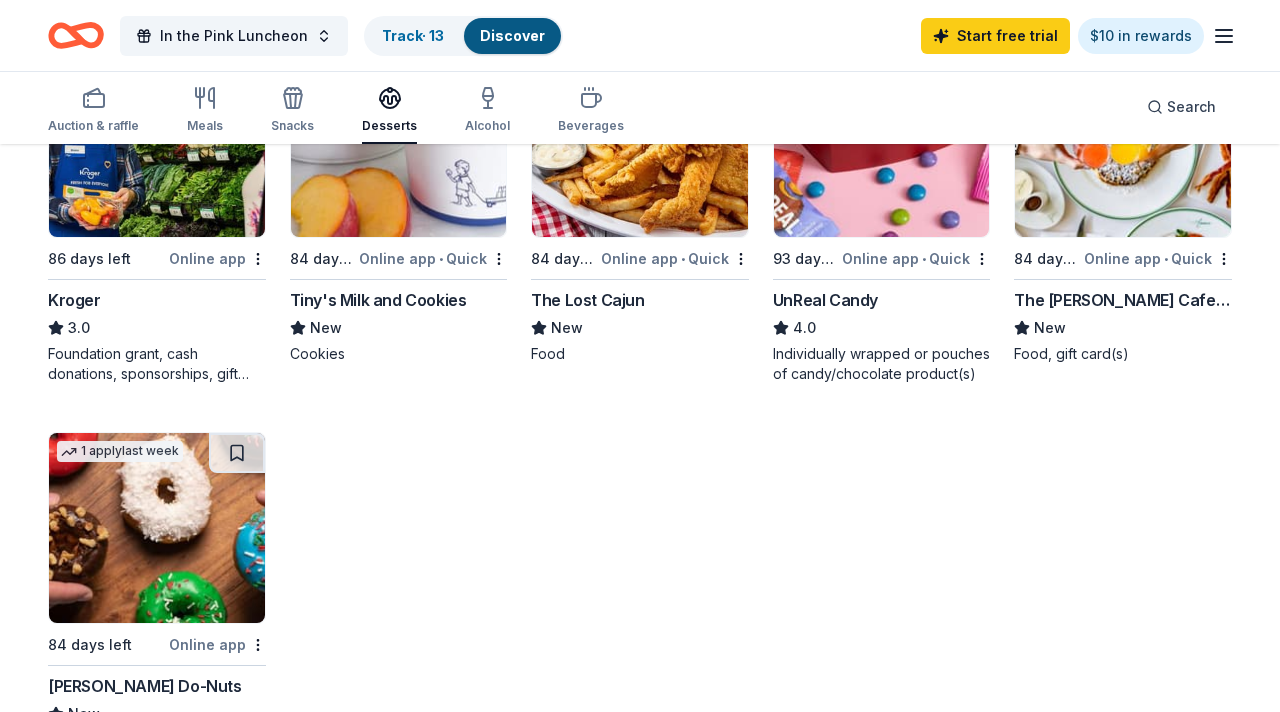 scroll, scrollTop: 1153, scrollLeft: 0, axis: vertical 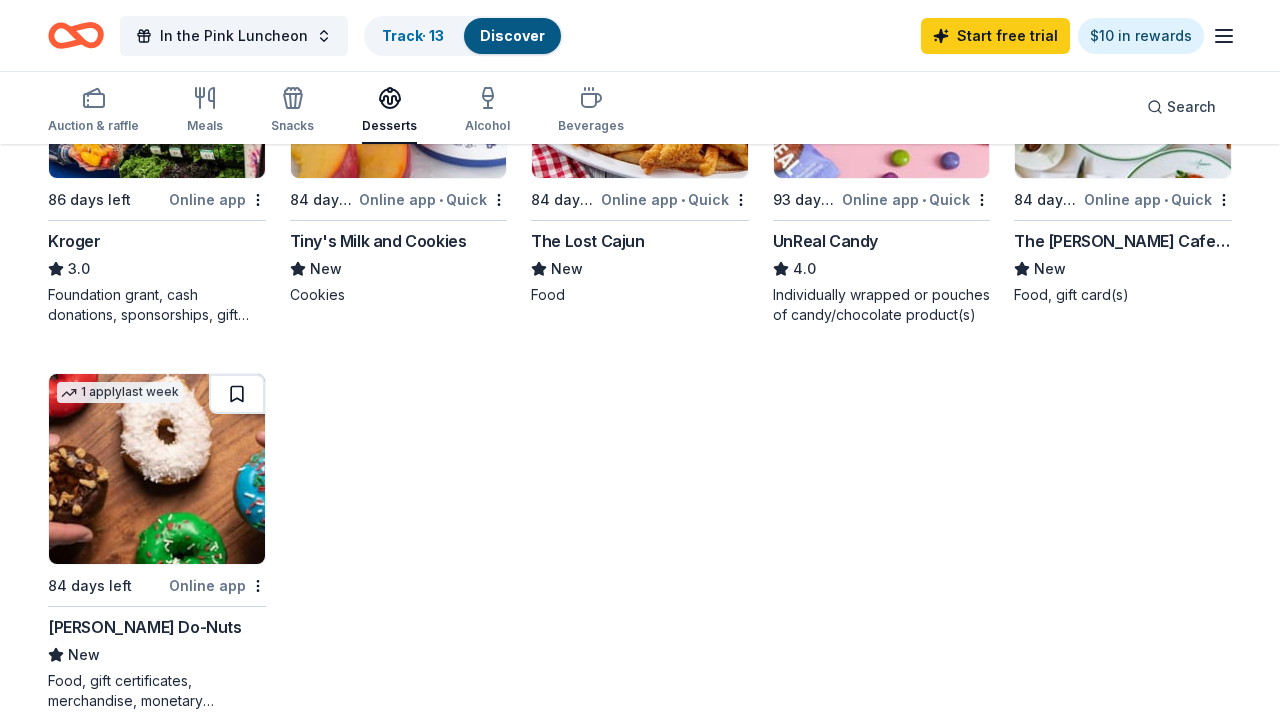 click at bounding box center (237, 394) 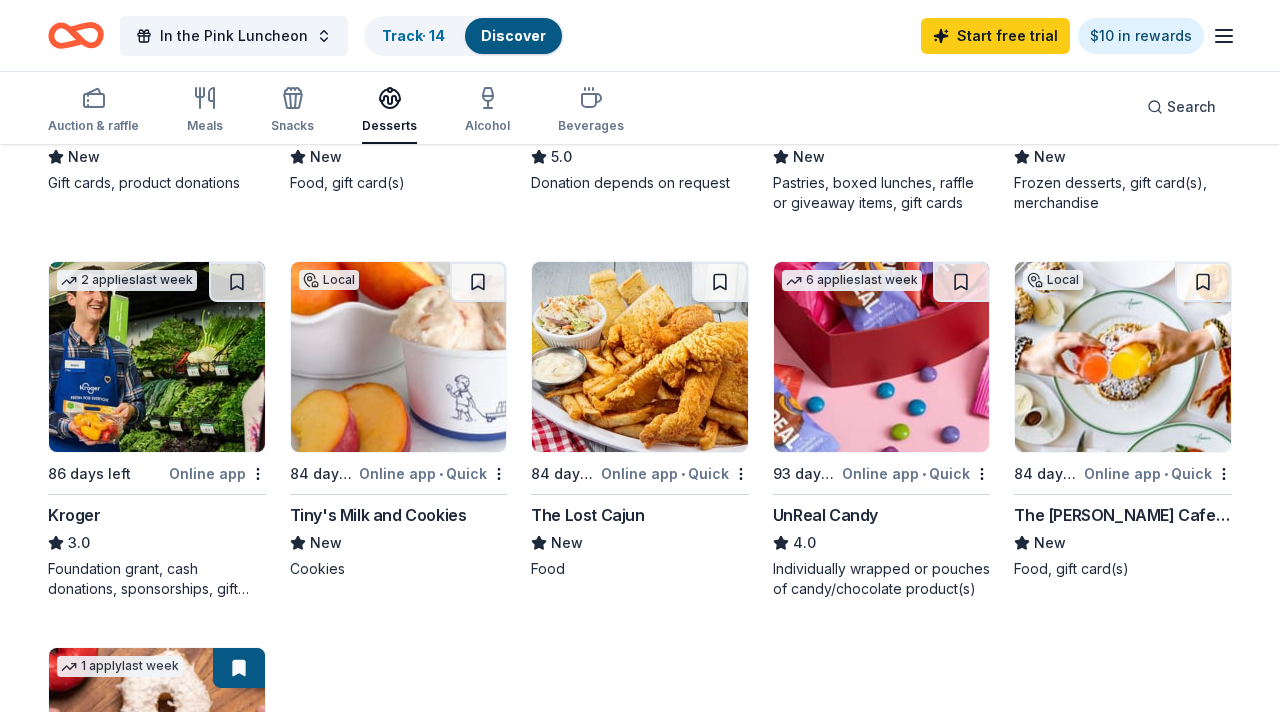 scroll, scrollTop: 875, scrollLeft: 0, axis: vertical 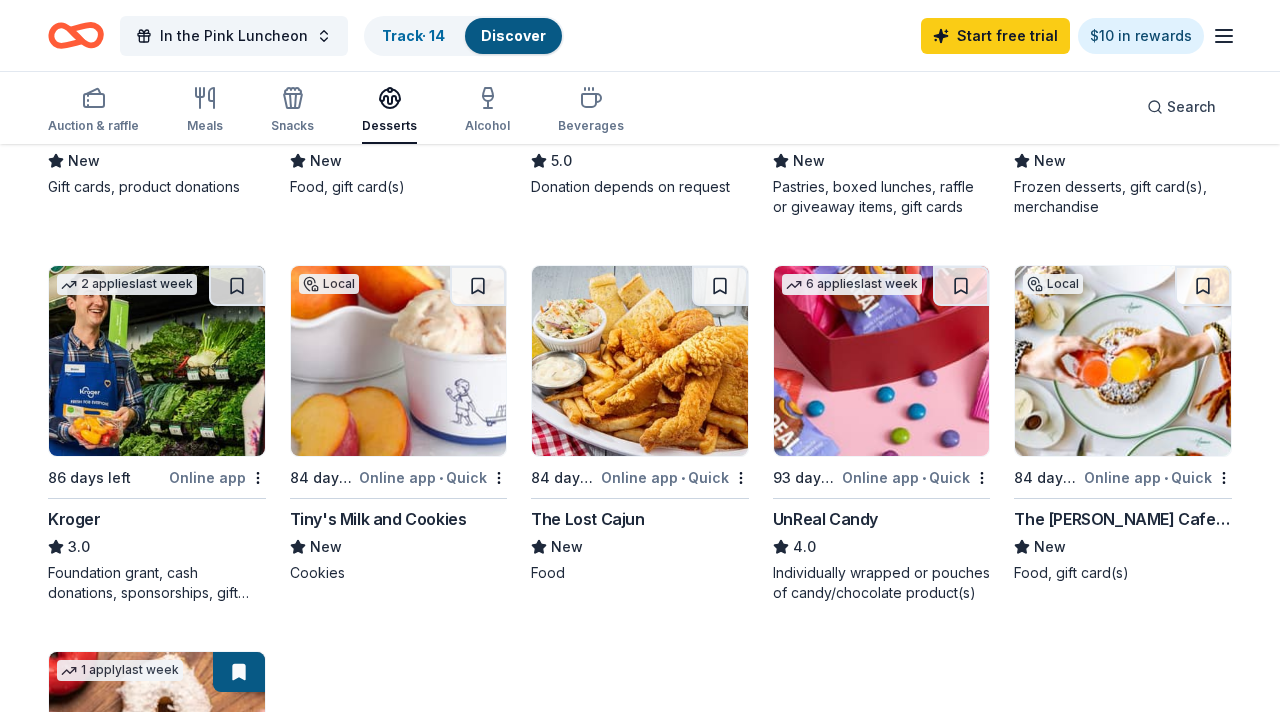 click at bounding box center (1123, 361) 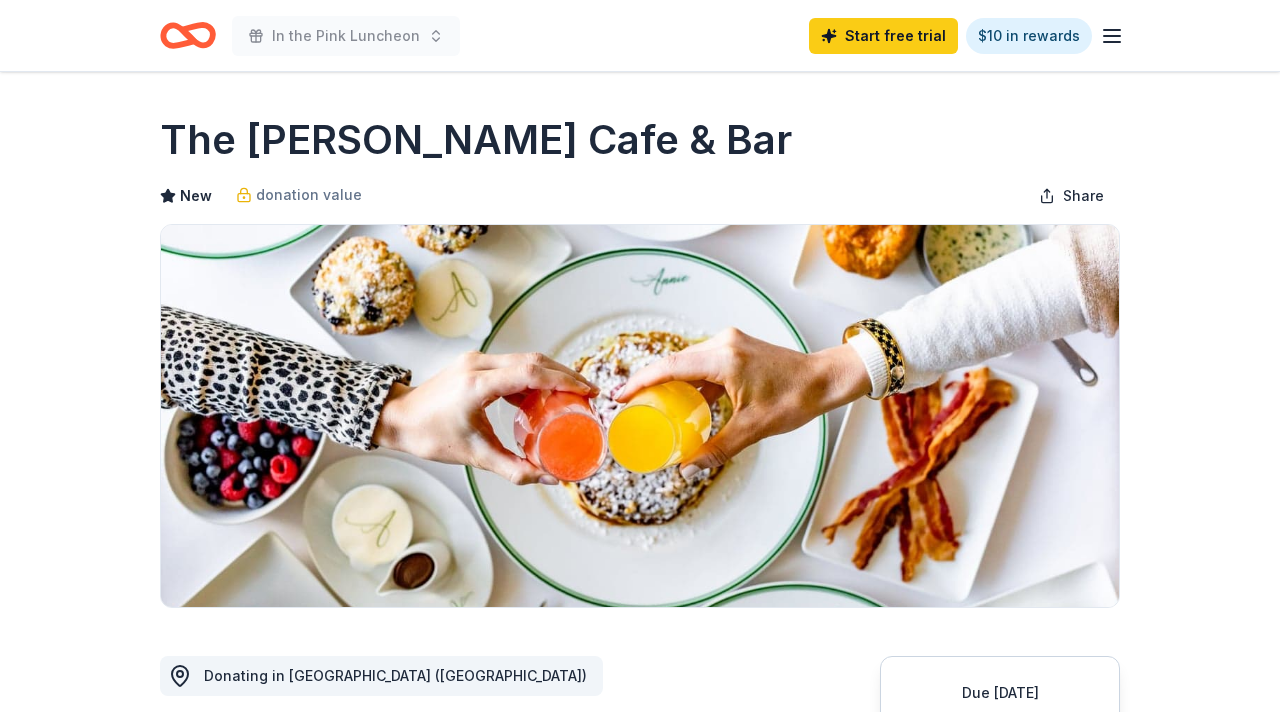 scroll, scrollTop: 0, scrollLeft: 0, axis: both 